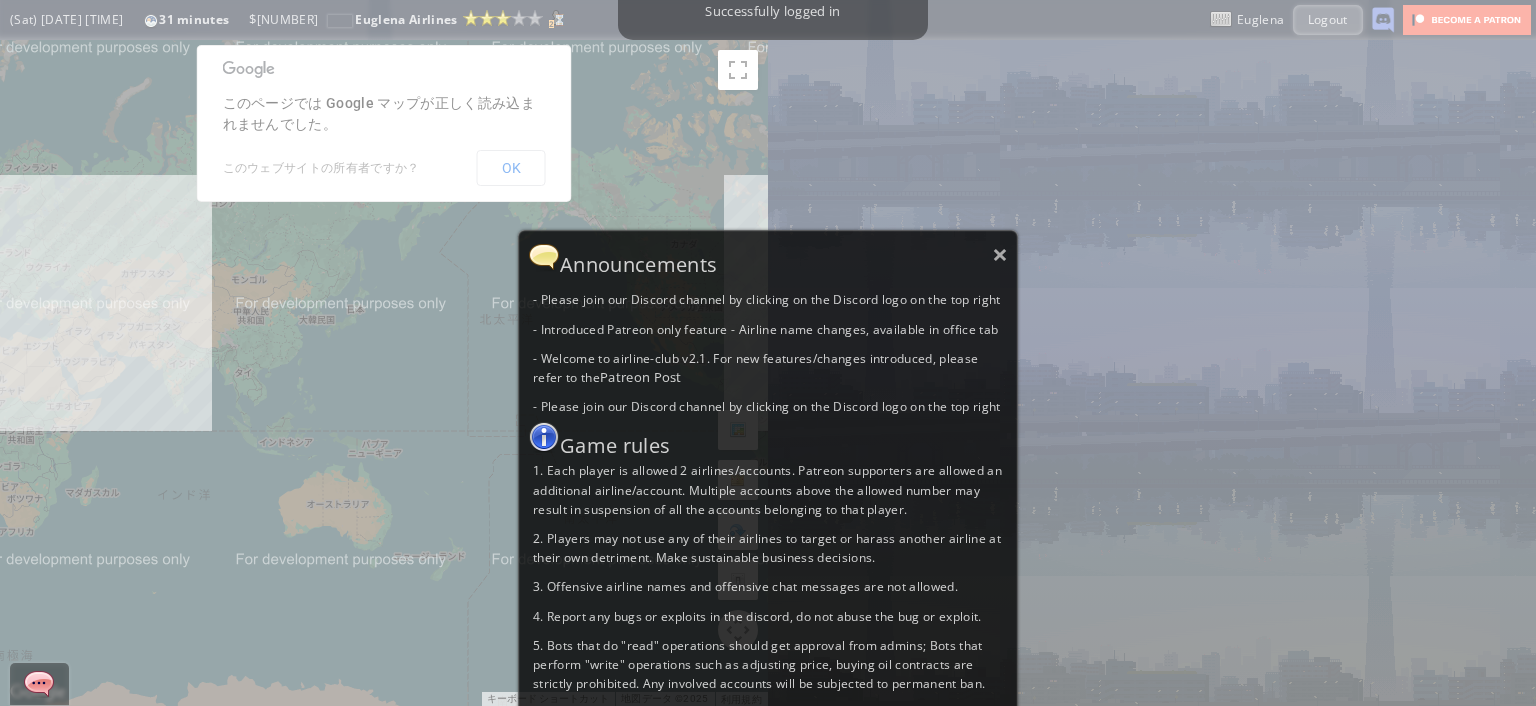 scroll, scrollTop: 0, scrollLeft: 0, axis: both 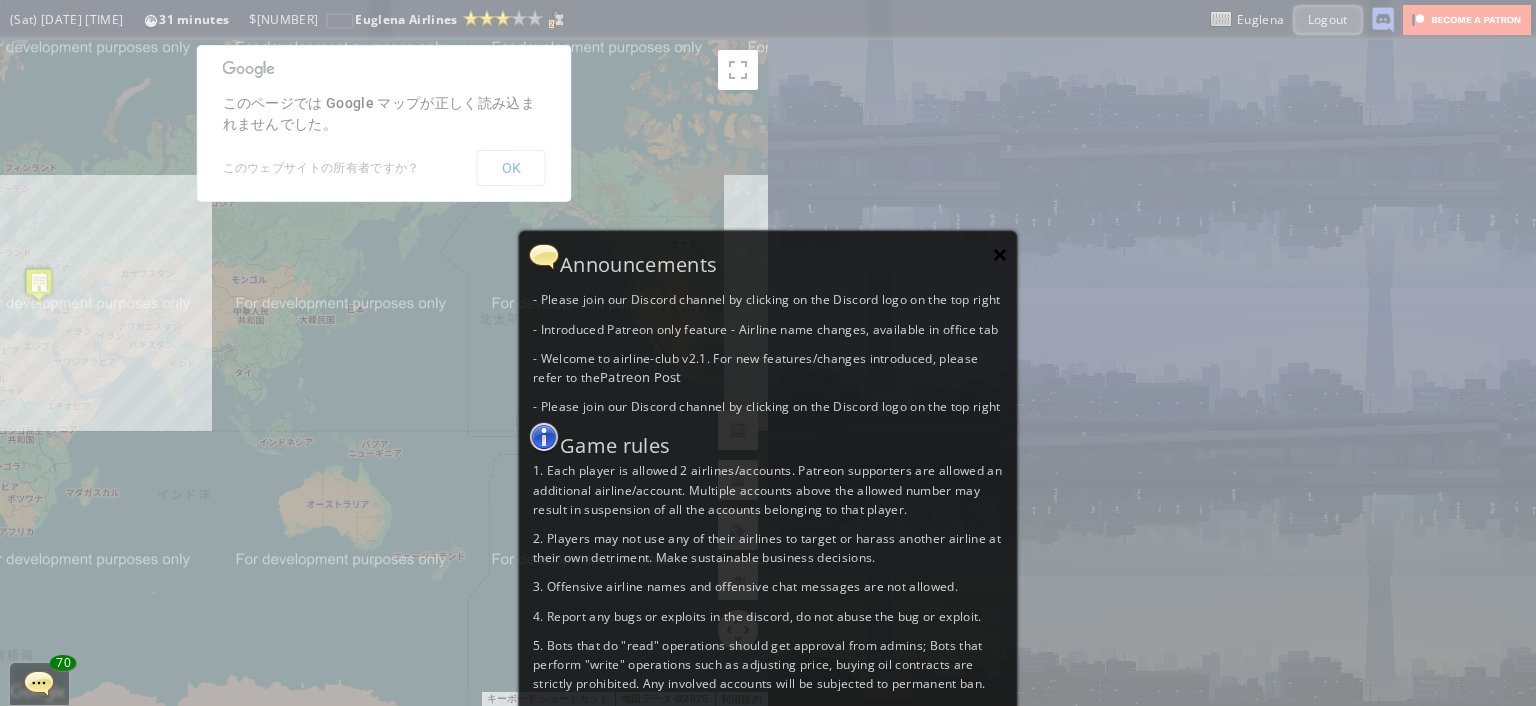 click on "×" at bounding box center [1000, 254] 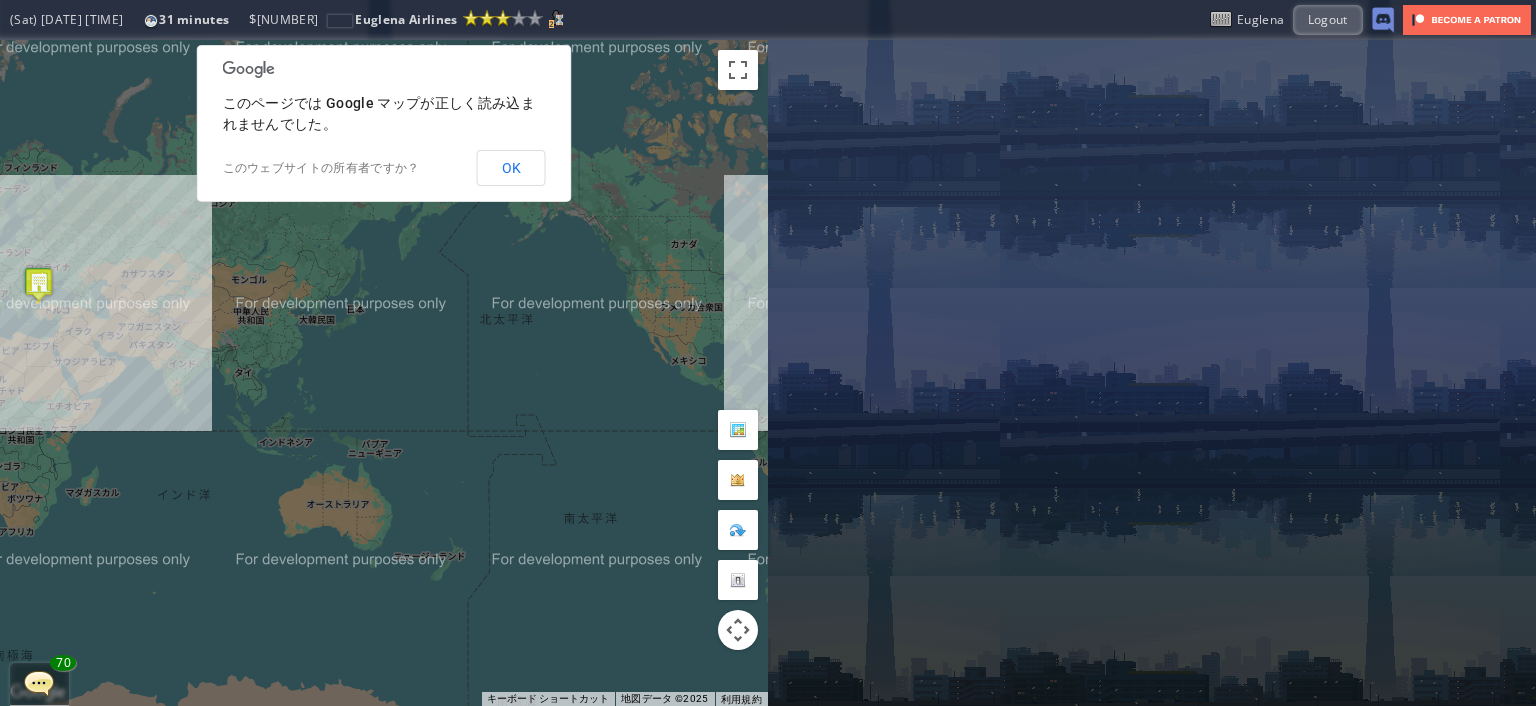 drag, startPoint x: 525, startPoint y: 169, endPoint x: 385, endPoint y: 310, distance: 198.69826 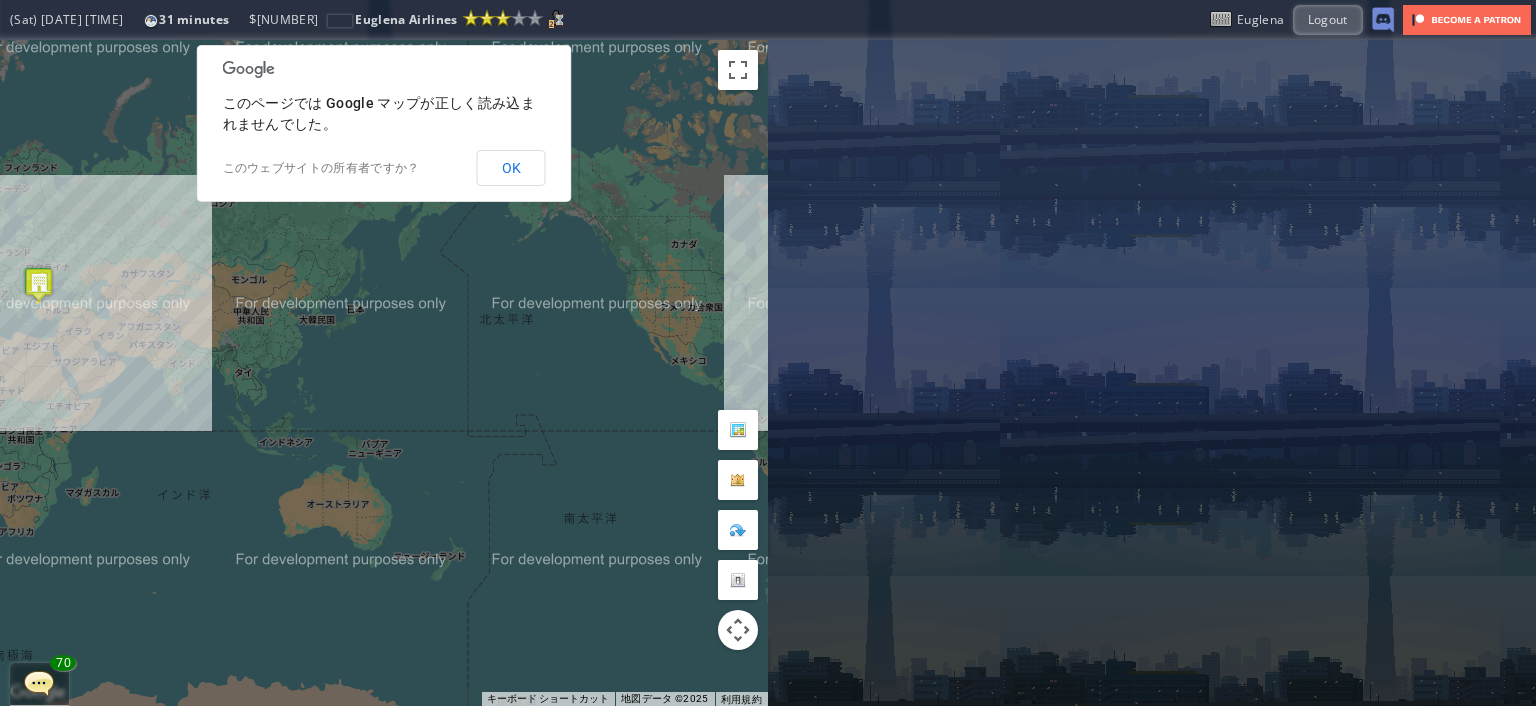 click on "OK" at bounding box center [511, 168] 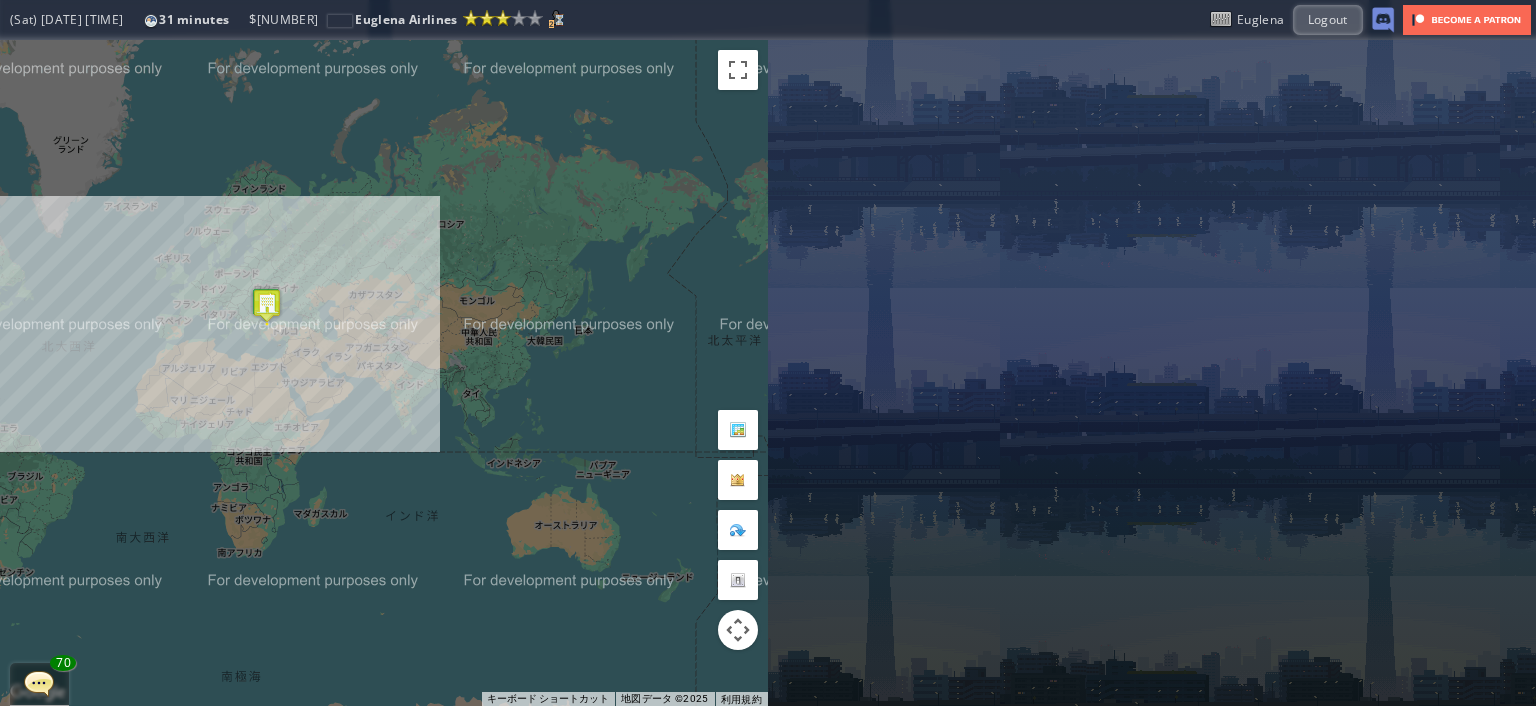 drag, startPoint x: 231, startPoint y: 383, endPoint x: 468, endPoint y: 410, distance: 238.53302 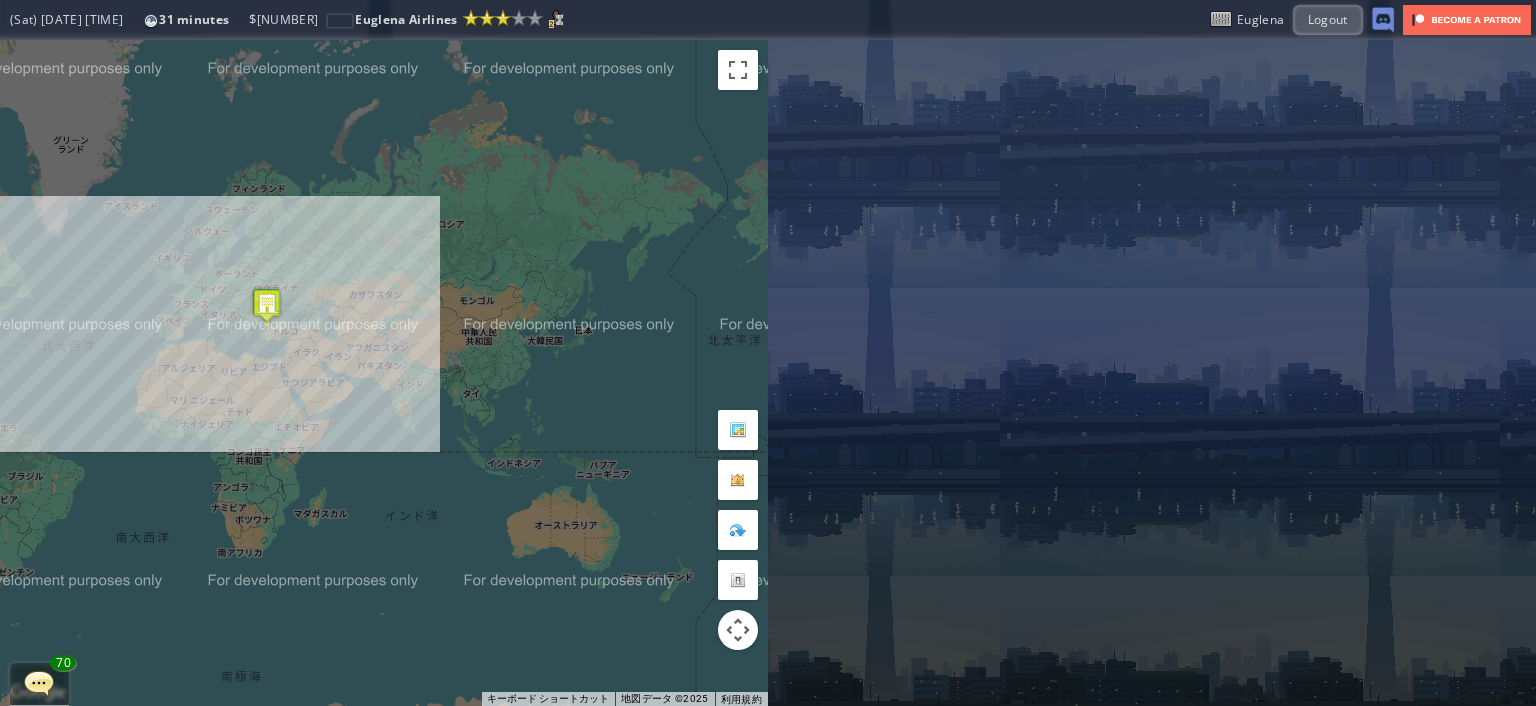 click on "矢印キーを押すと移動します。" at bounding box center (384, 373) 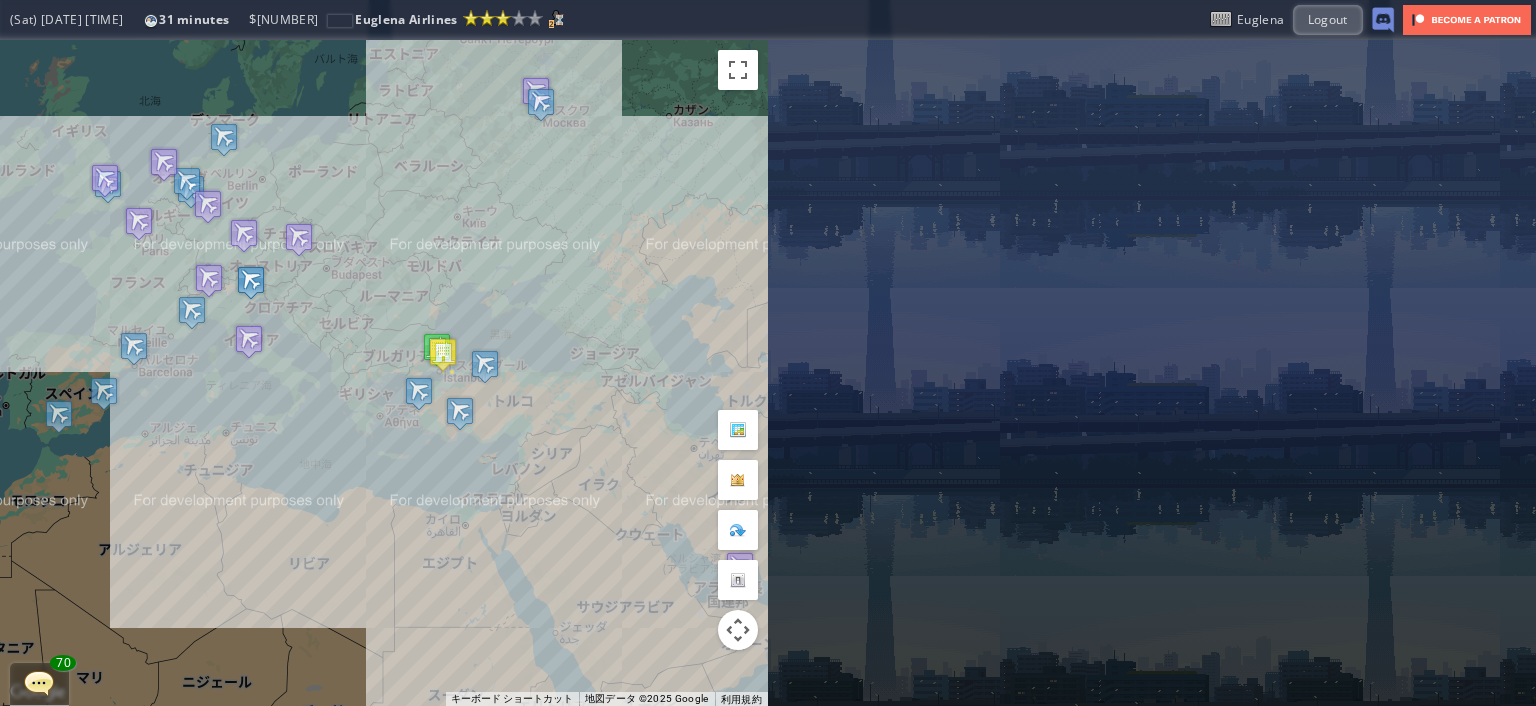 click at bounding box center [251, 282] 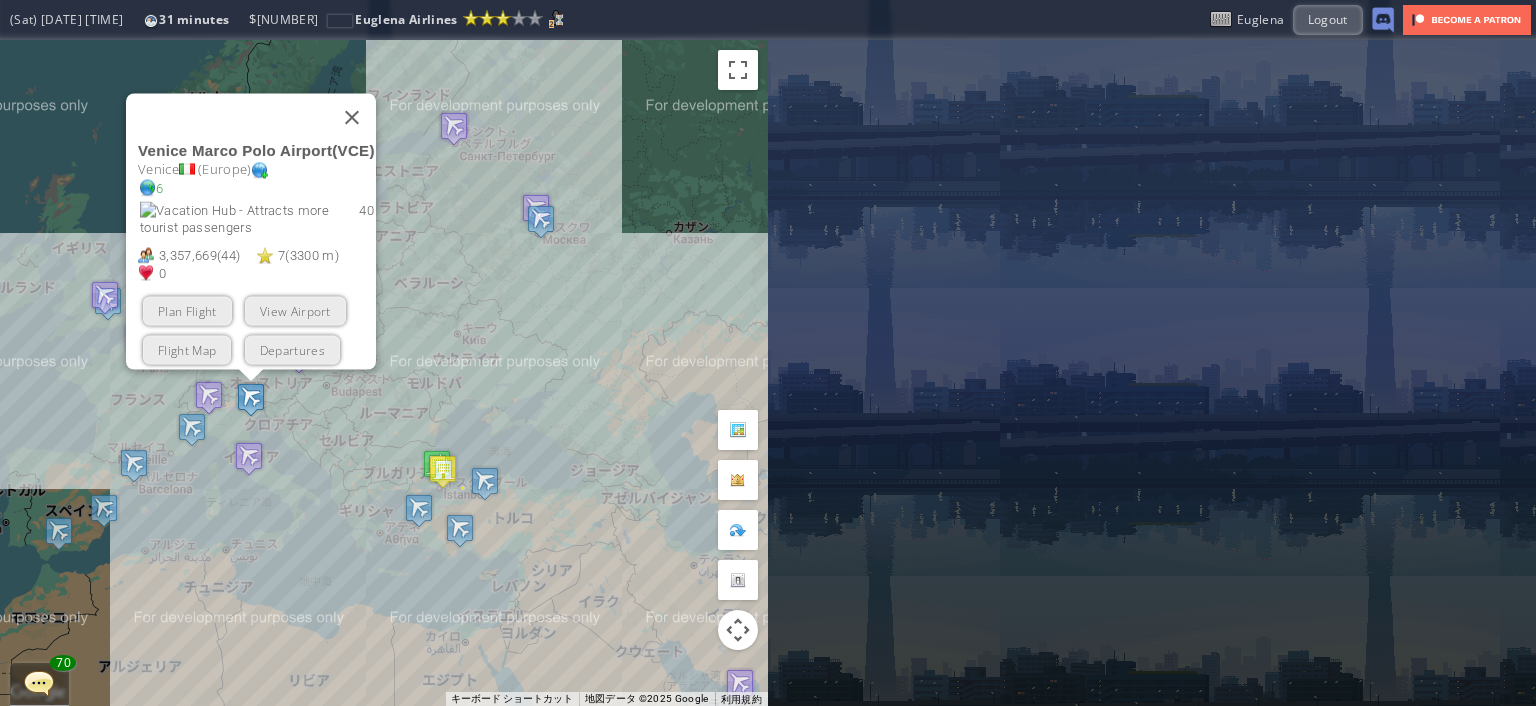click on "矢印キーを押すと移動します。
[CITY] [CODE]
[CITY]	 ( [CONTINENT] )
[NUMBER] [NUMBER]
[NUMBER]	 ( [NUMBER] )
[NUMBER]	 ( [NUMBER]	m )
[NUMBER]
Plan Flight
View Airport
Flight Map
Departures" at bounding box center [384, 373] 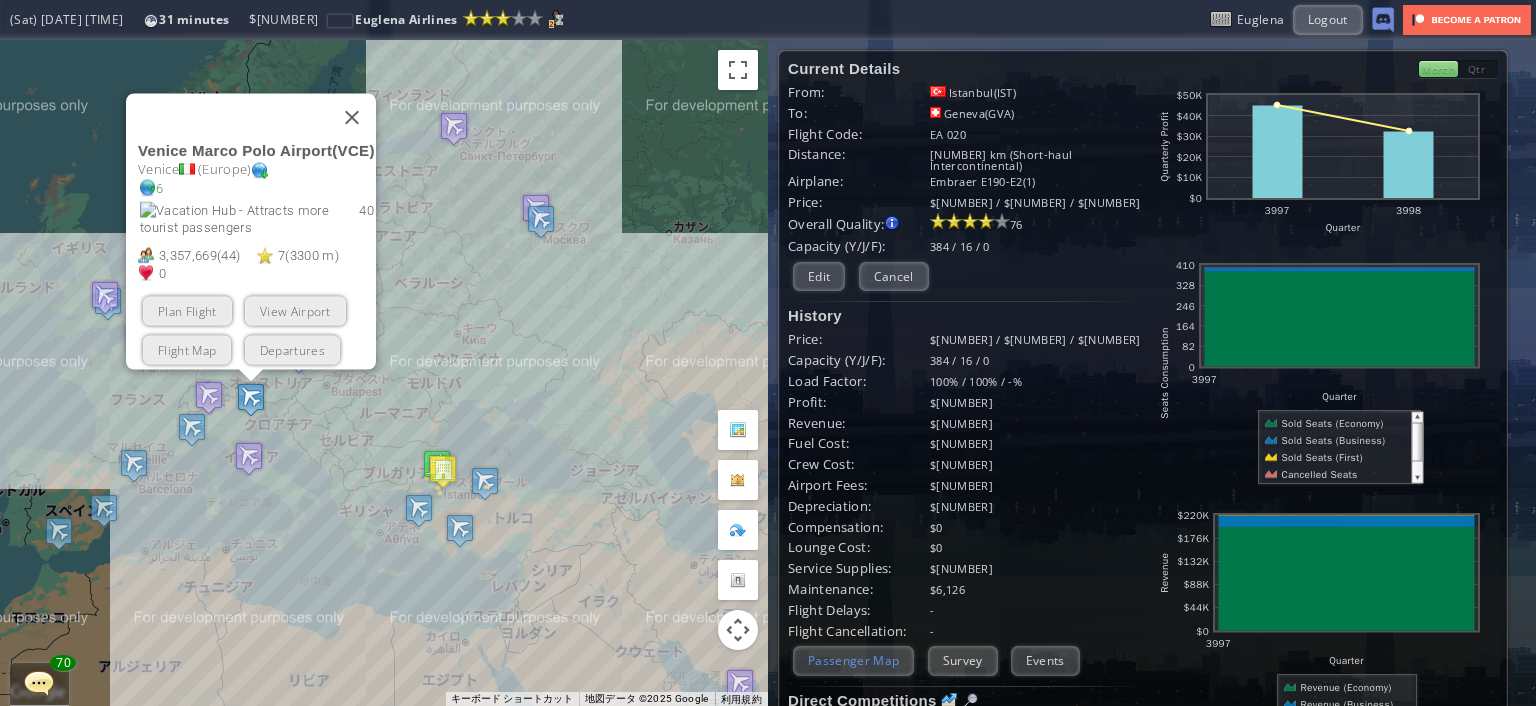 click on "Passenger Map" at bounding box center [853, 660] 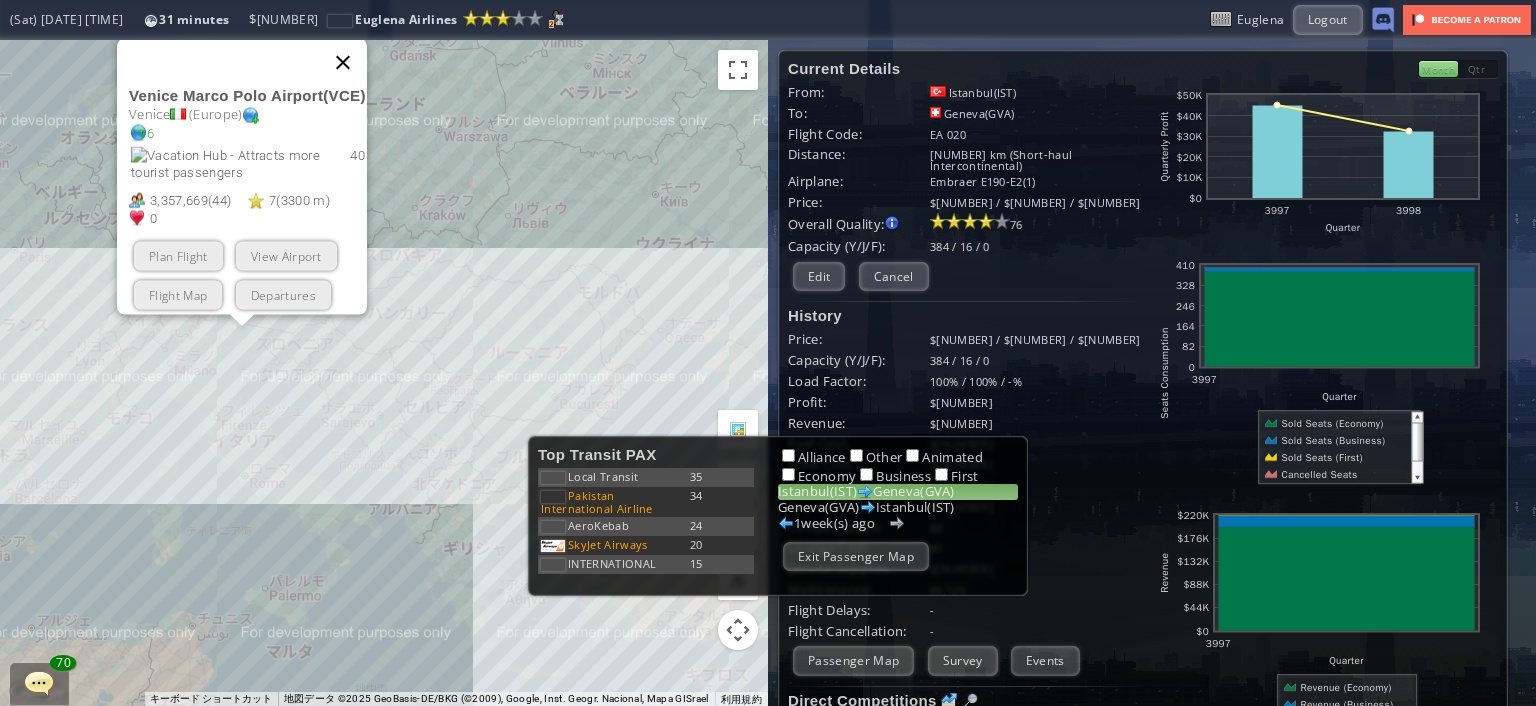 click at bounding box center [343, 63] 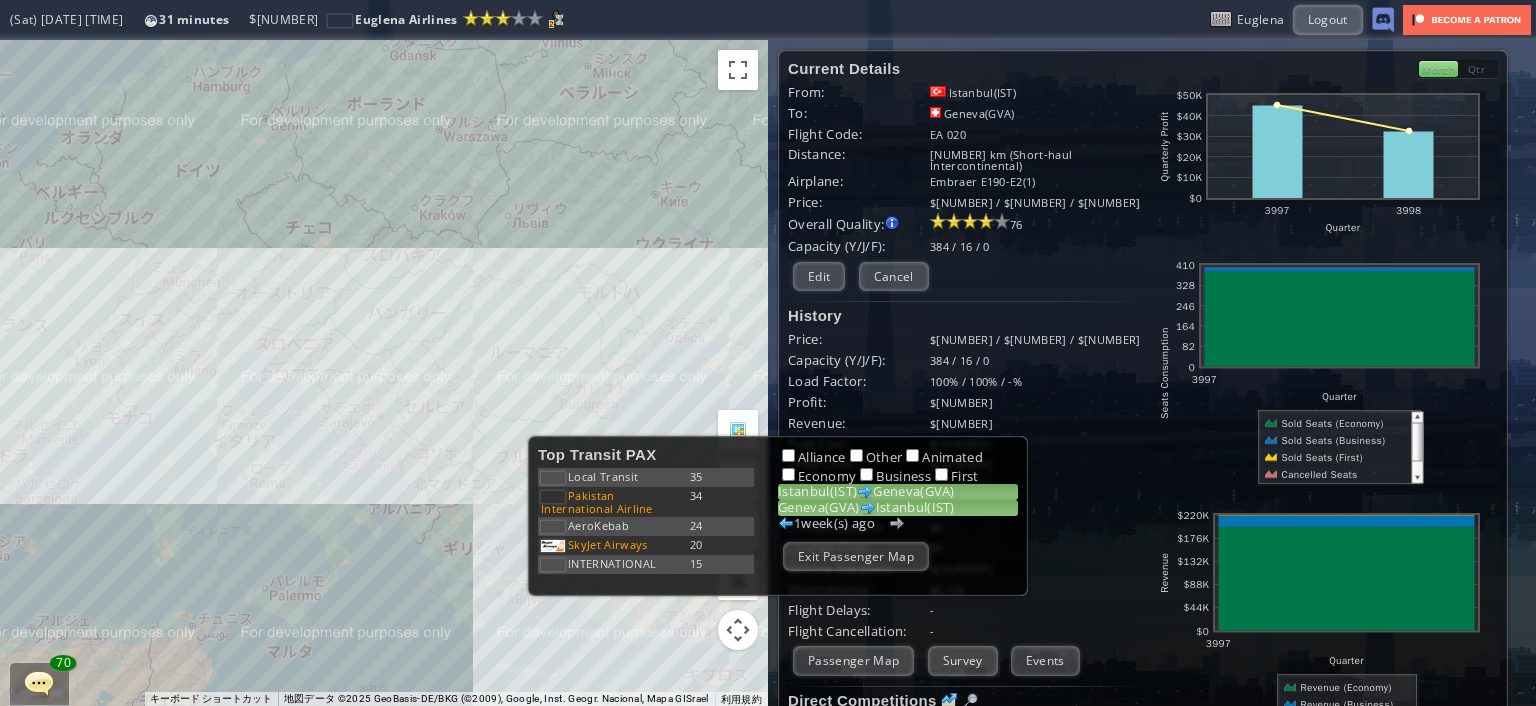 click on "[CITY]([CODE]) [CITY]([CODE])" at bounding box center (898, 508) 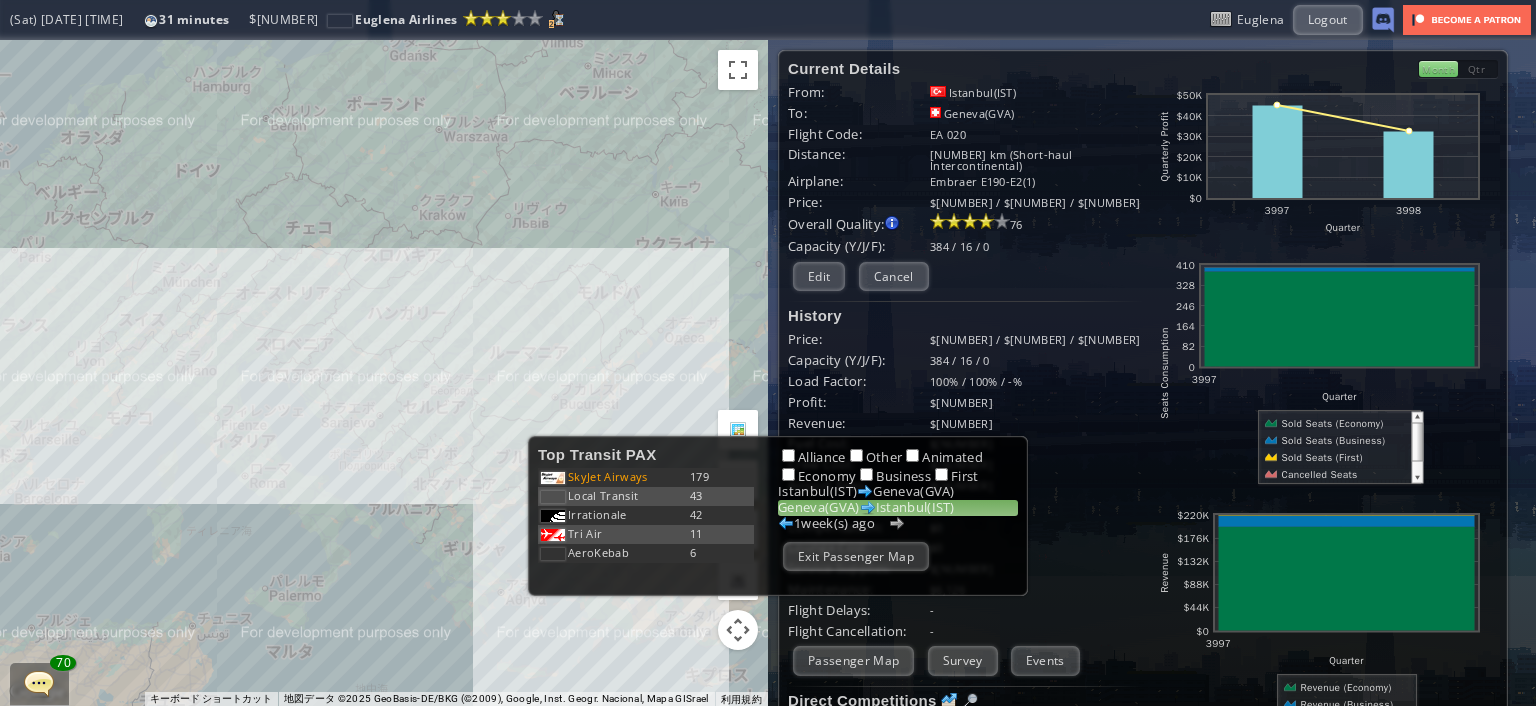 drag, startPoint x: 325, startPoint y: 482, endPoint x: 216, endPoint y: 428, distance: 121.64292 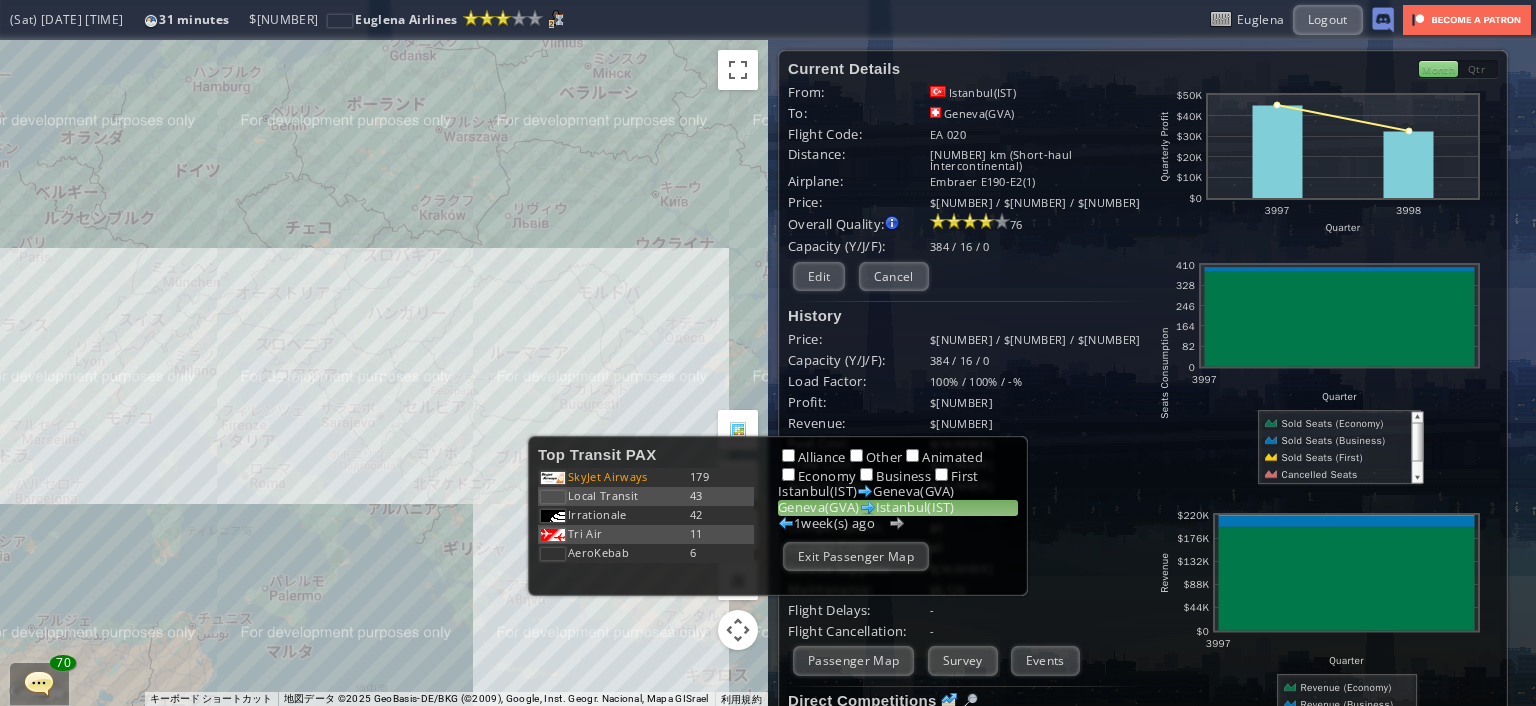 click on "矢印キーを押すと移動します。" at bounding box center [384, 373] 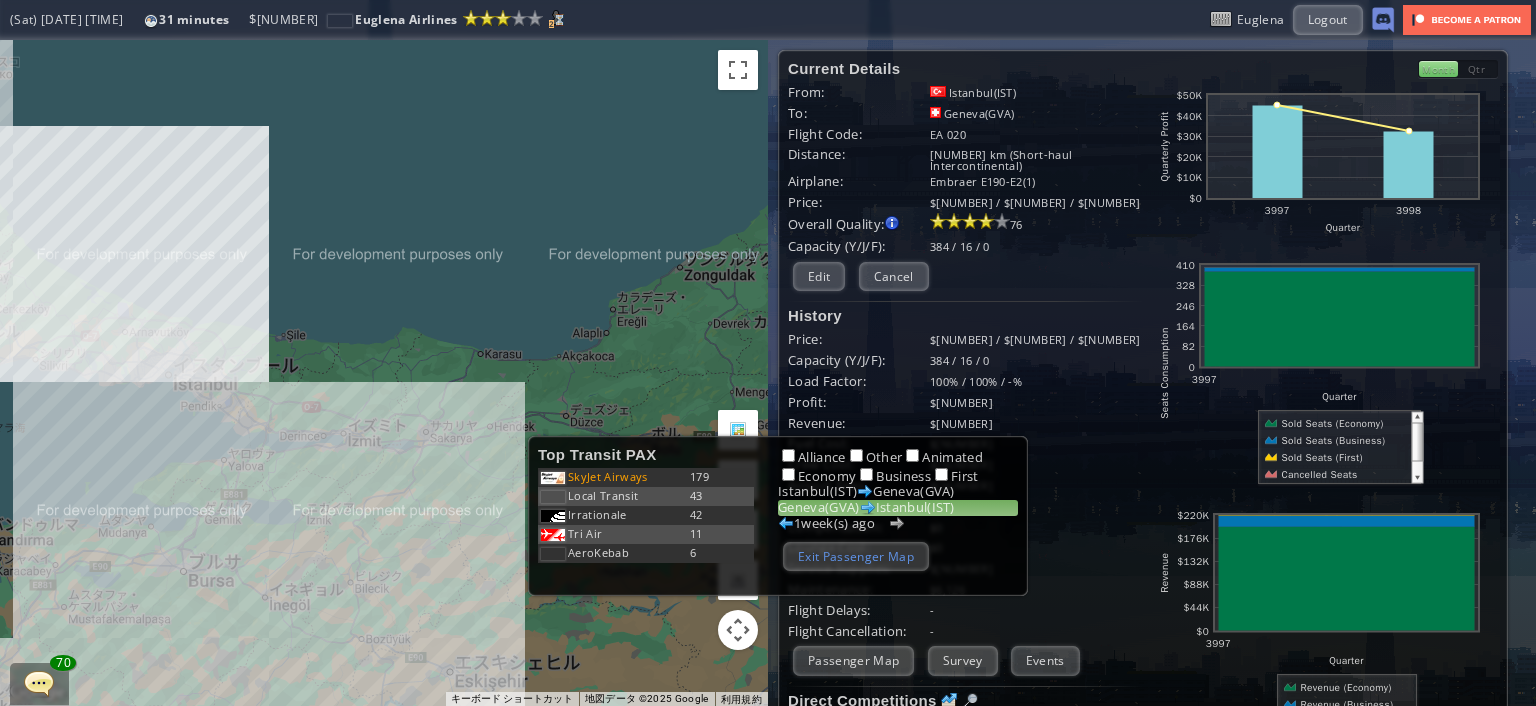 click on "Exit Passenger Map" at bounding box center (856, 556) 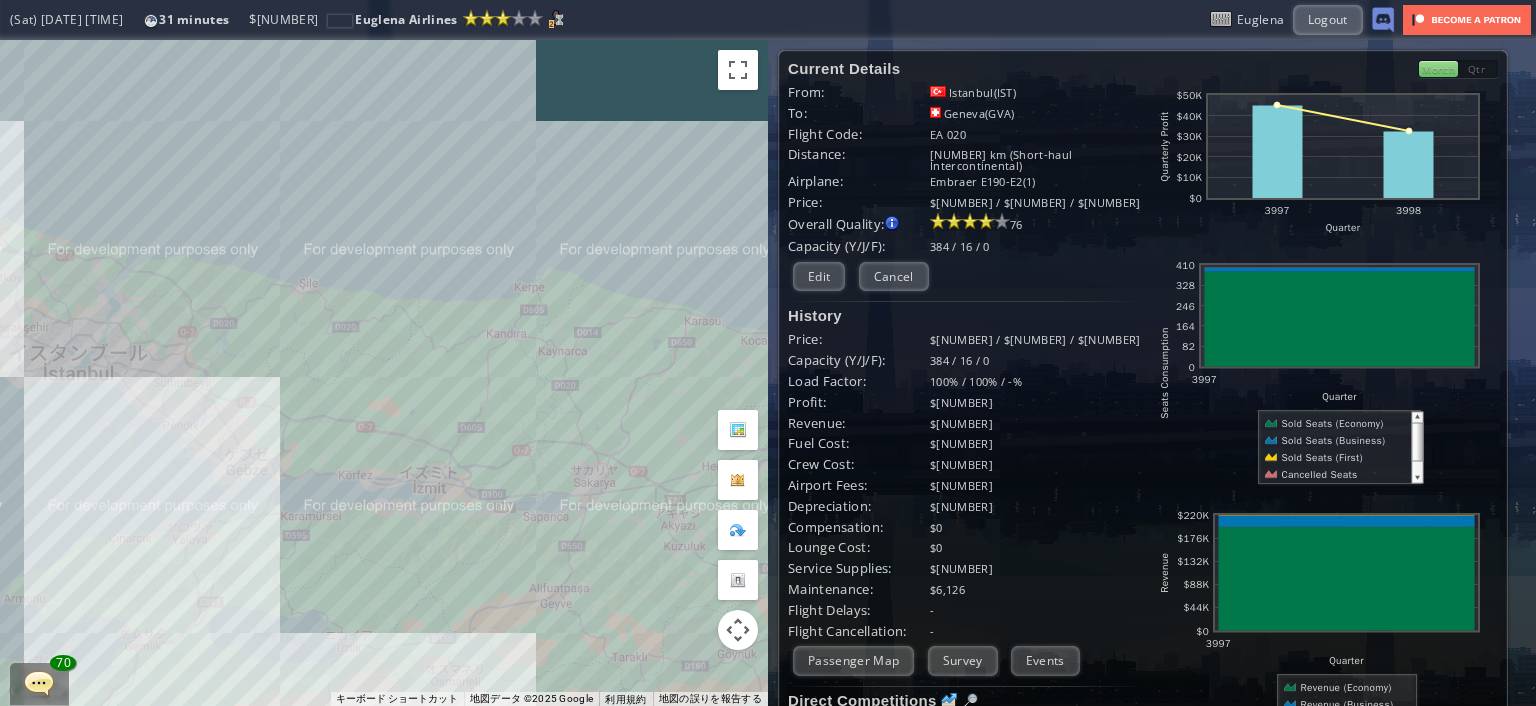 drag, startPoint x: 176, startPoint y: 379, endPoint x: 479, endPoint y: 495, distance: 324.44568 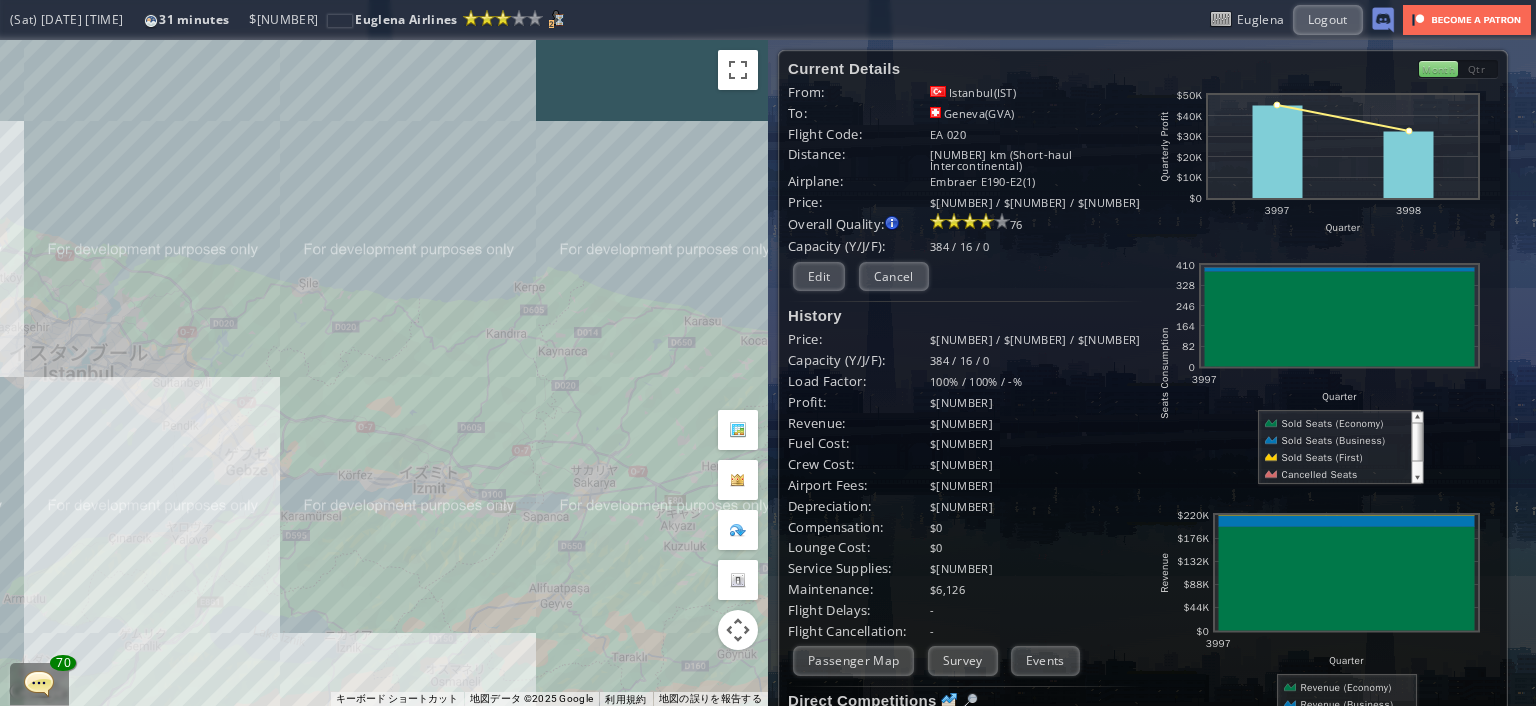 click on "矢印キーを押すと移動します。" at bounding box center (384, 373) 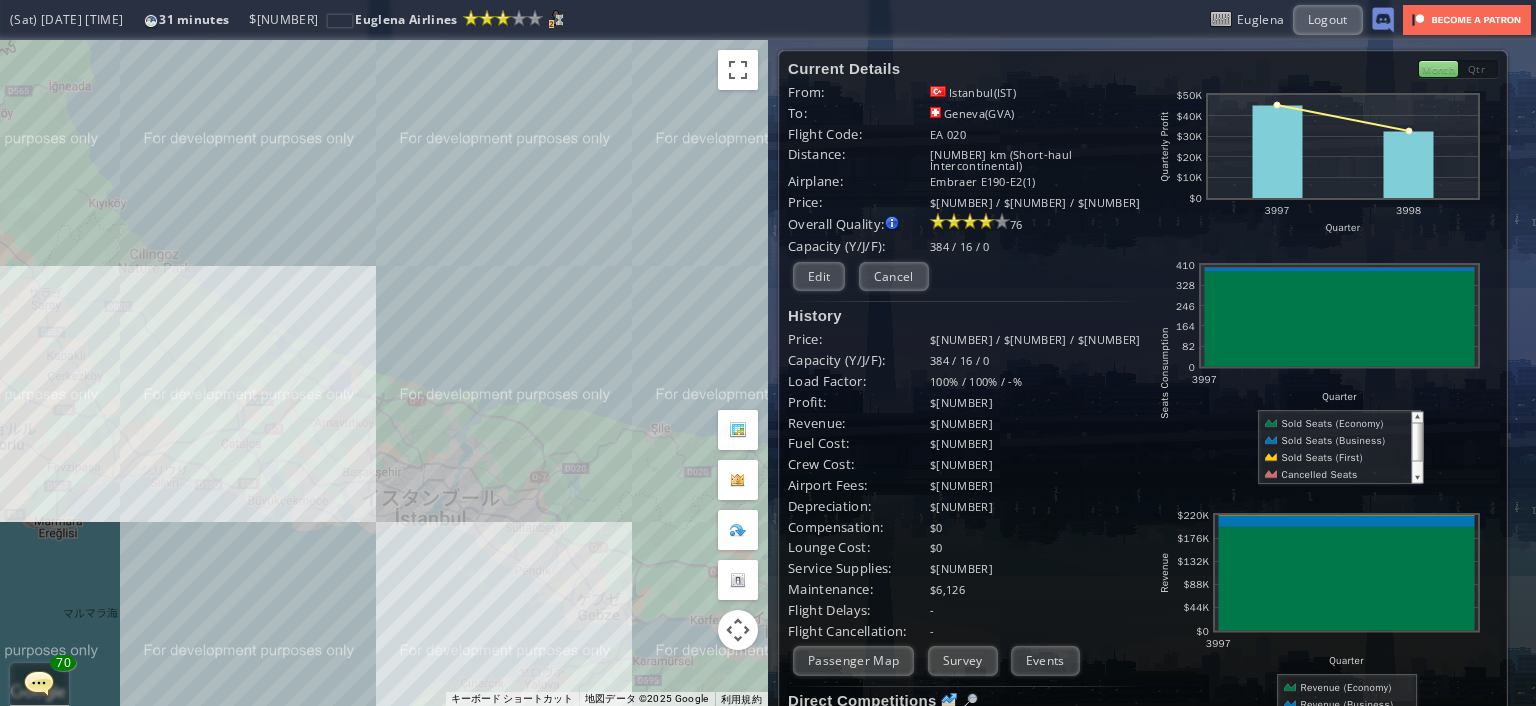 click on "矢印キーを押すと移動します。" at bounding box center [384, 373] 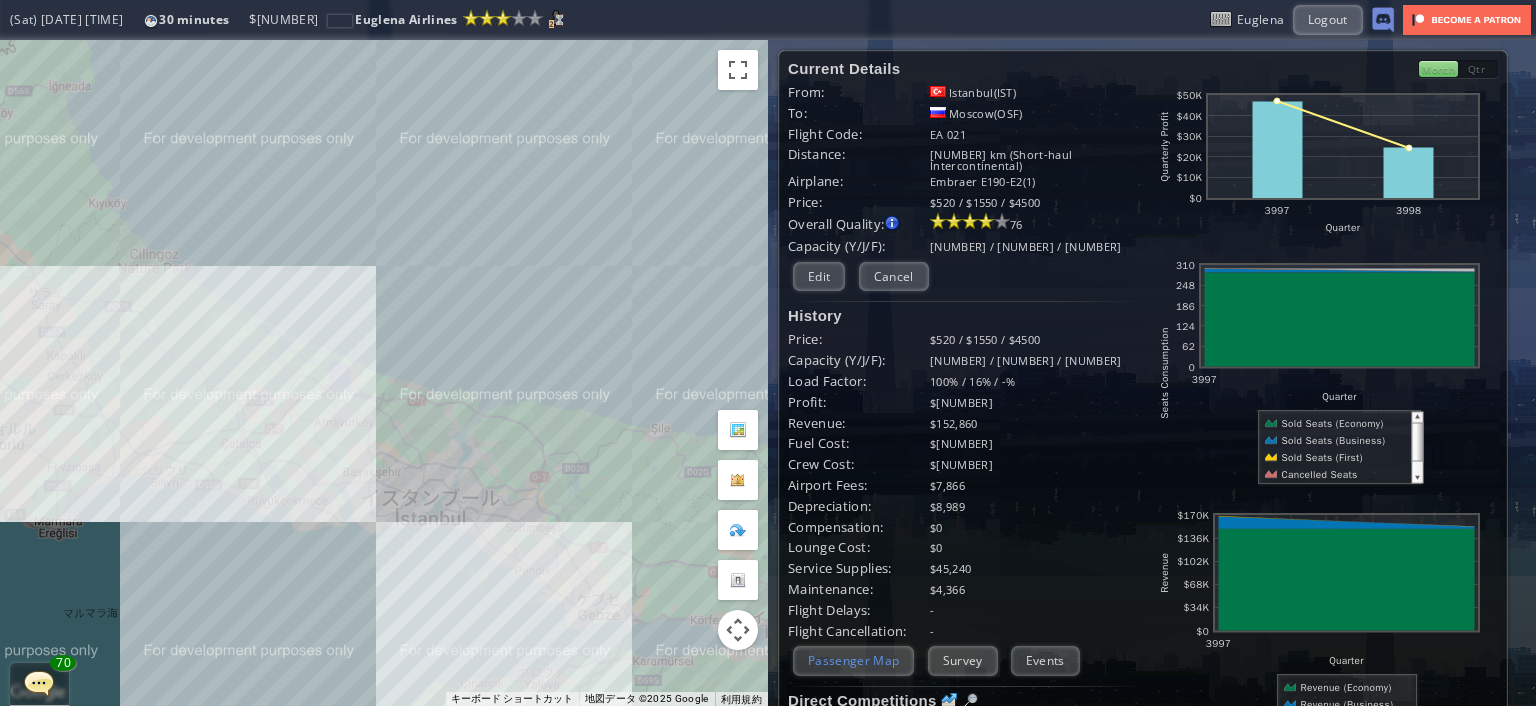 click on "Passenger Map" at bounding box center (853, 660) 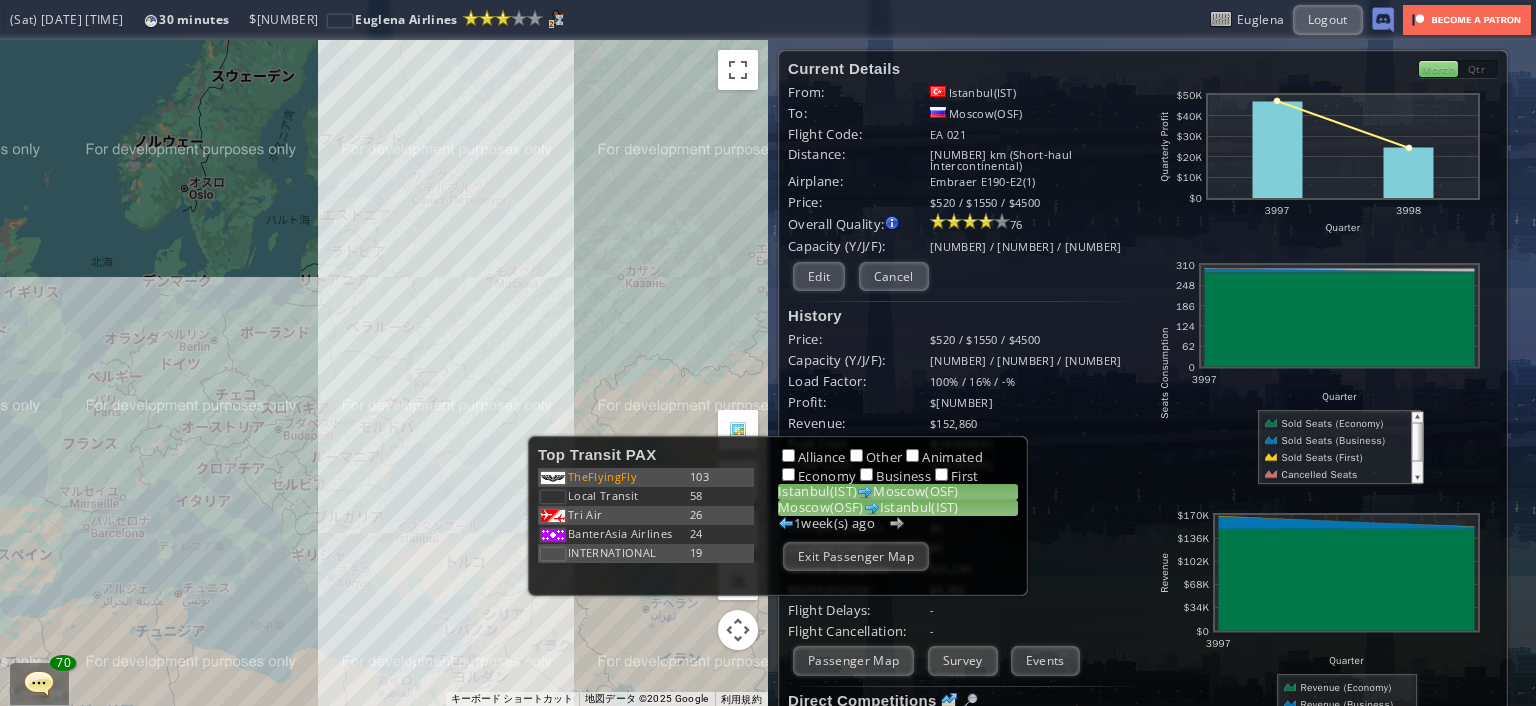 click on "[CITY]([CODE]) [CITY]([CODE])" at bounding box center (898, 508) 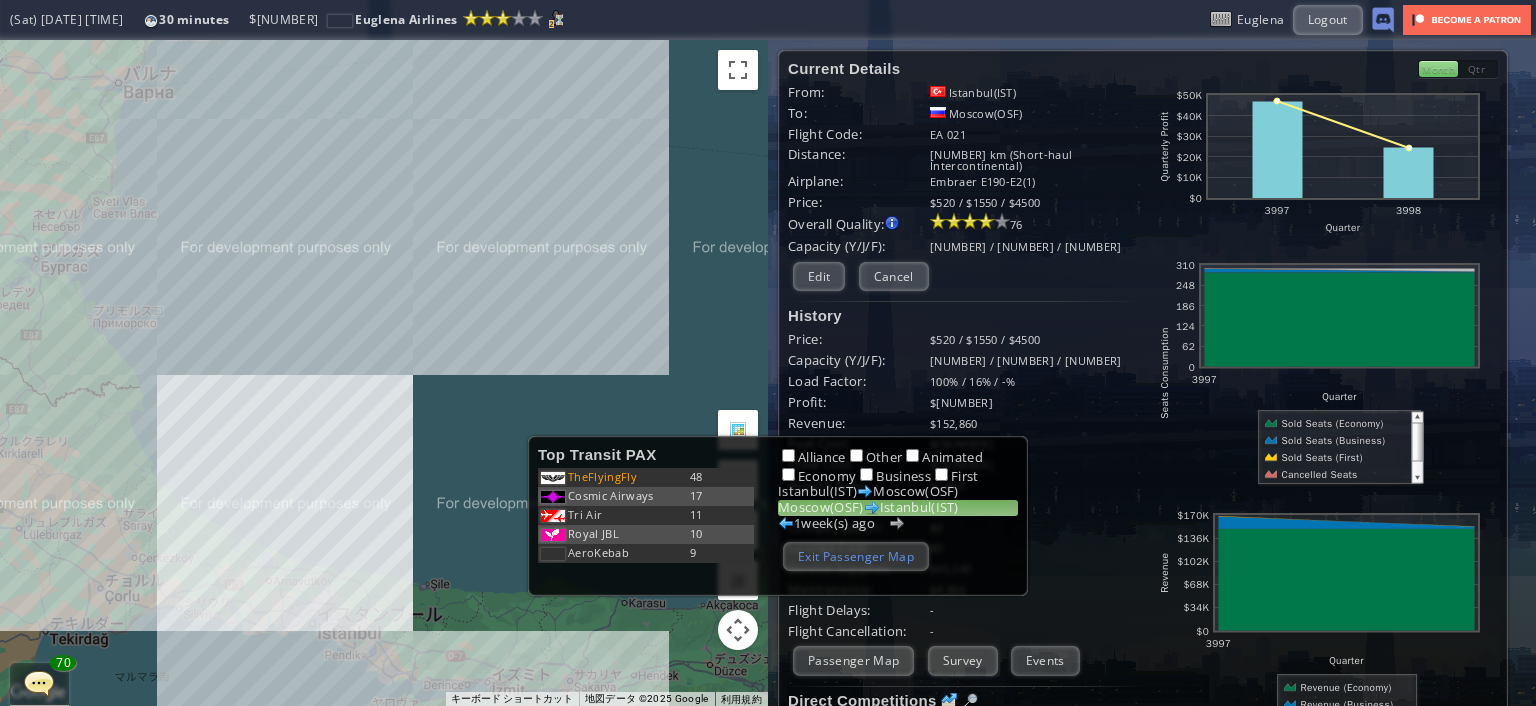 click on "Exit Passenger Map" at bounding box center (856, 556) 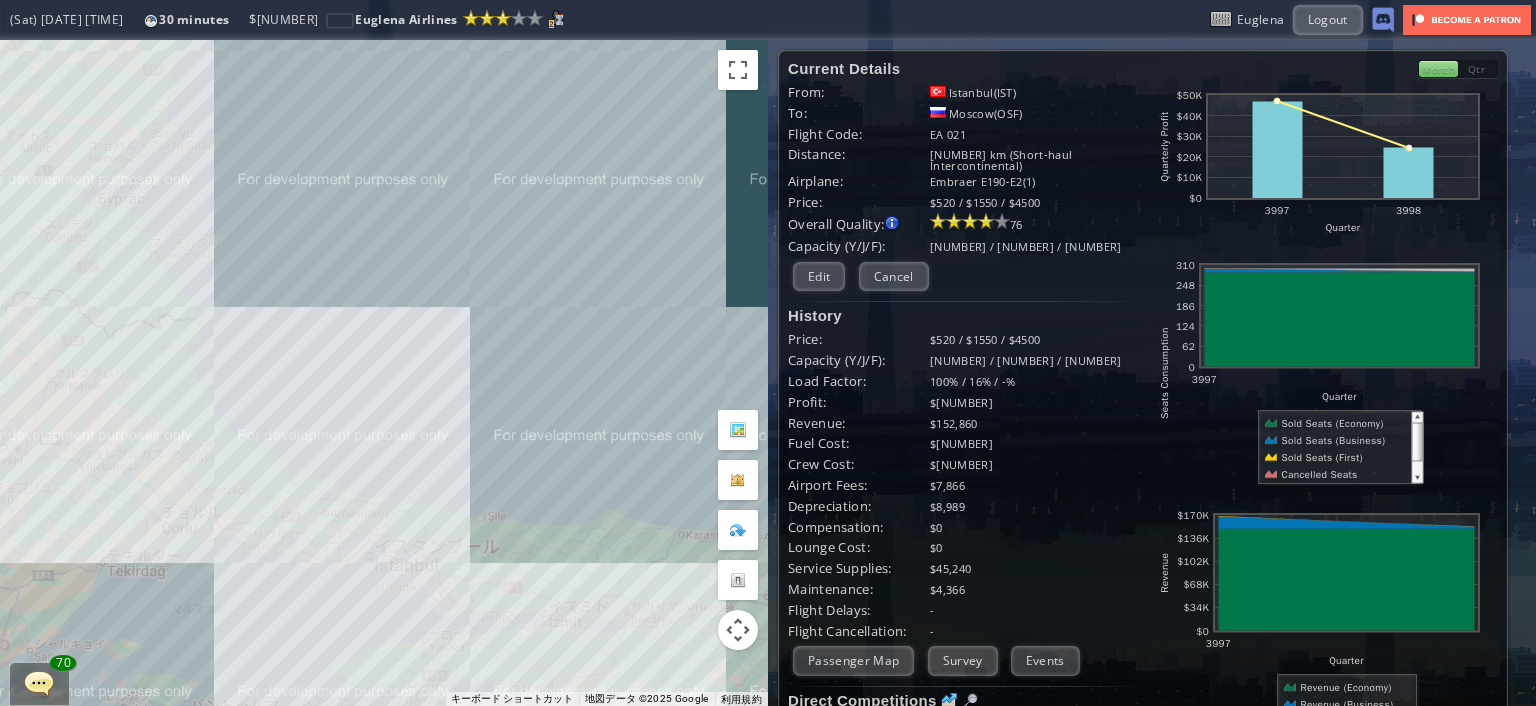 click on "矢印キーを押すと移動します。" at bounding box center [384, 373] 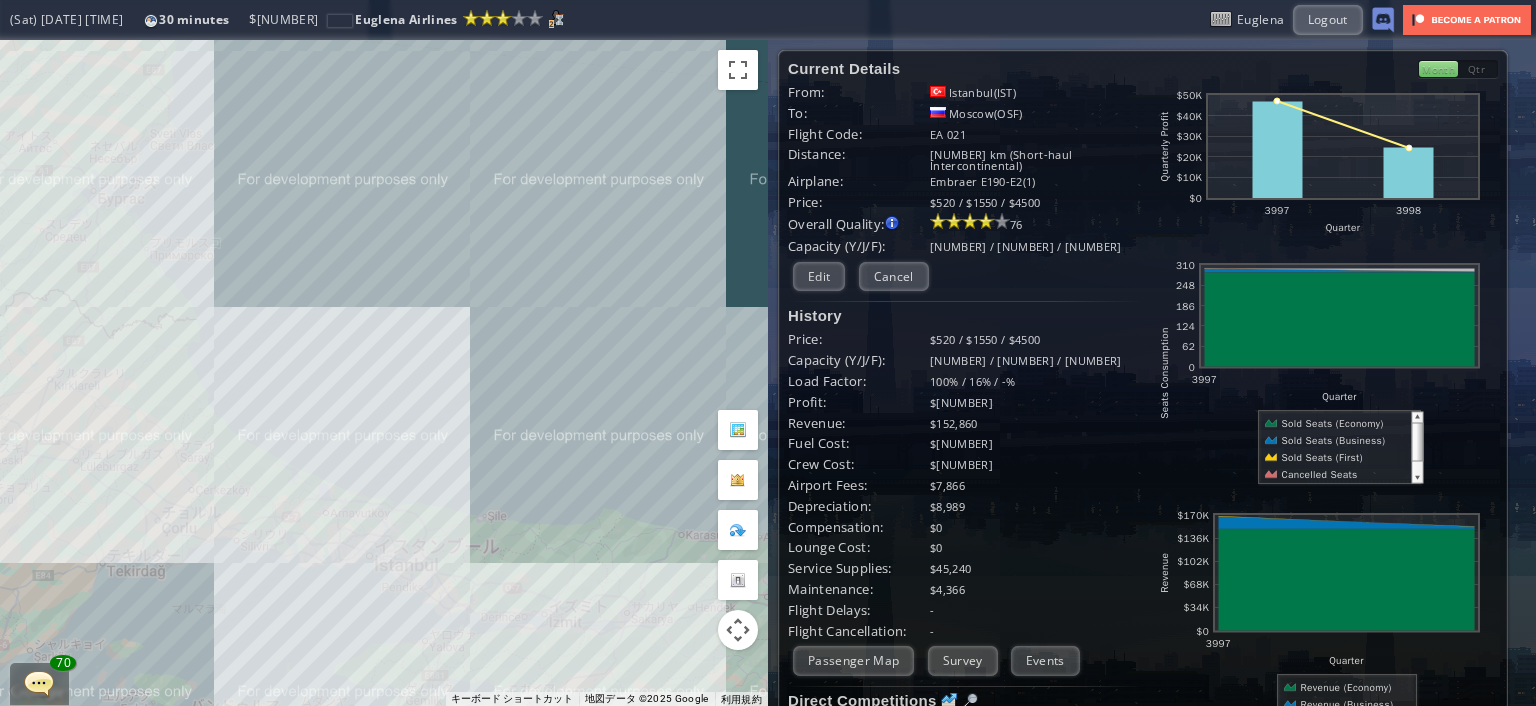 click on "矢印キーを押すと移動します。" at bounding box center [384, 373] 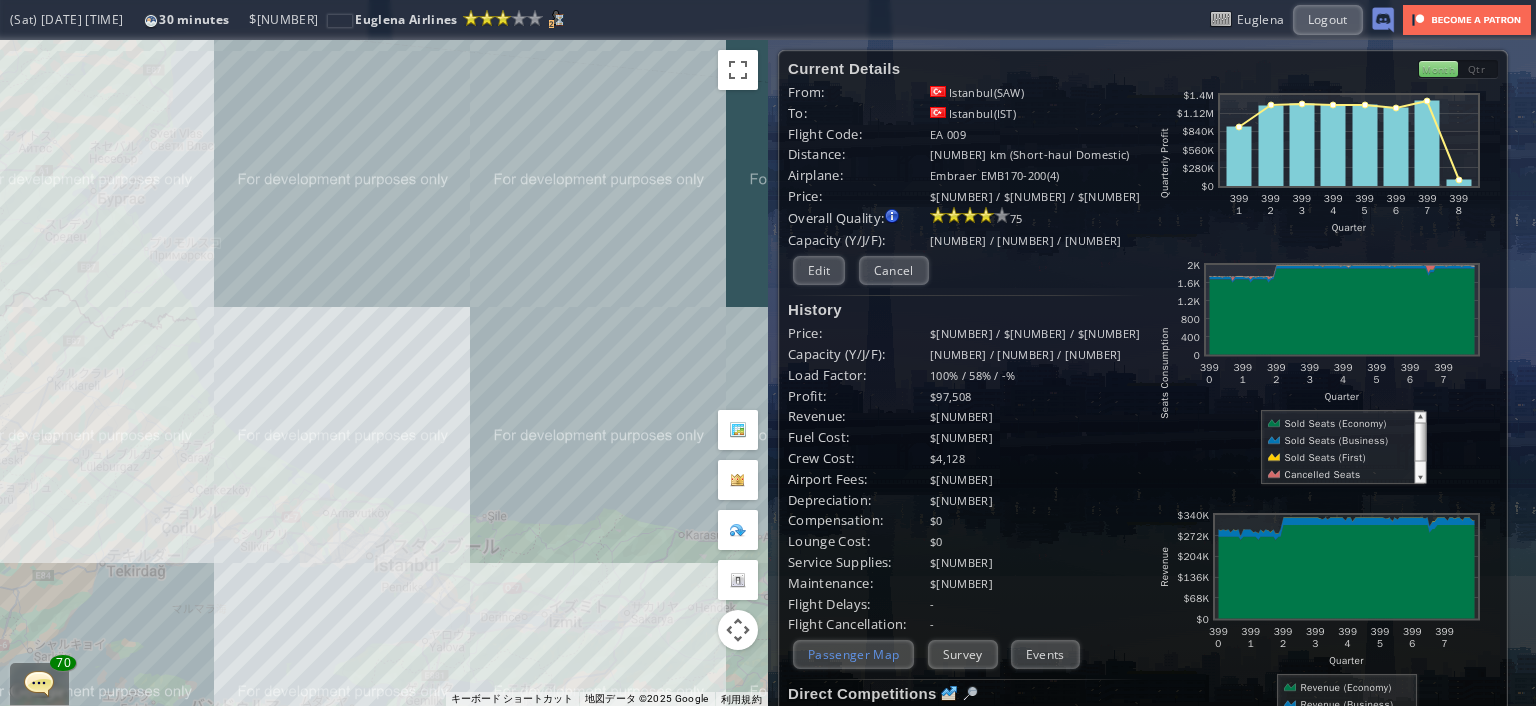 click on "Passenger Map" at bounding box center [853, 654] 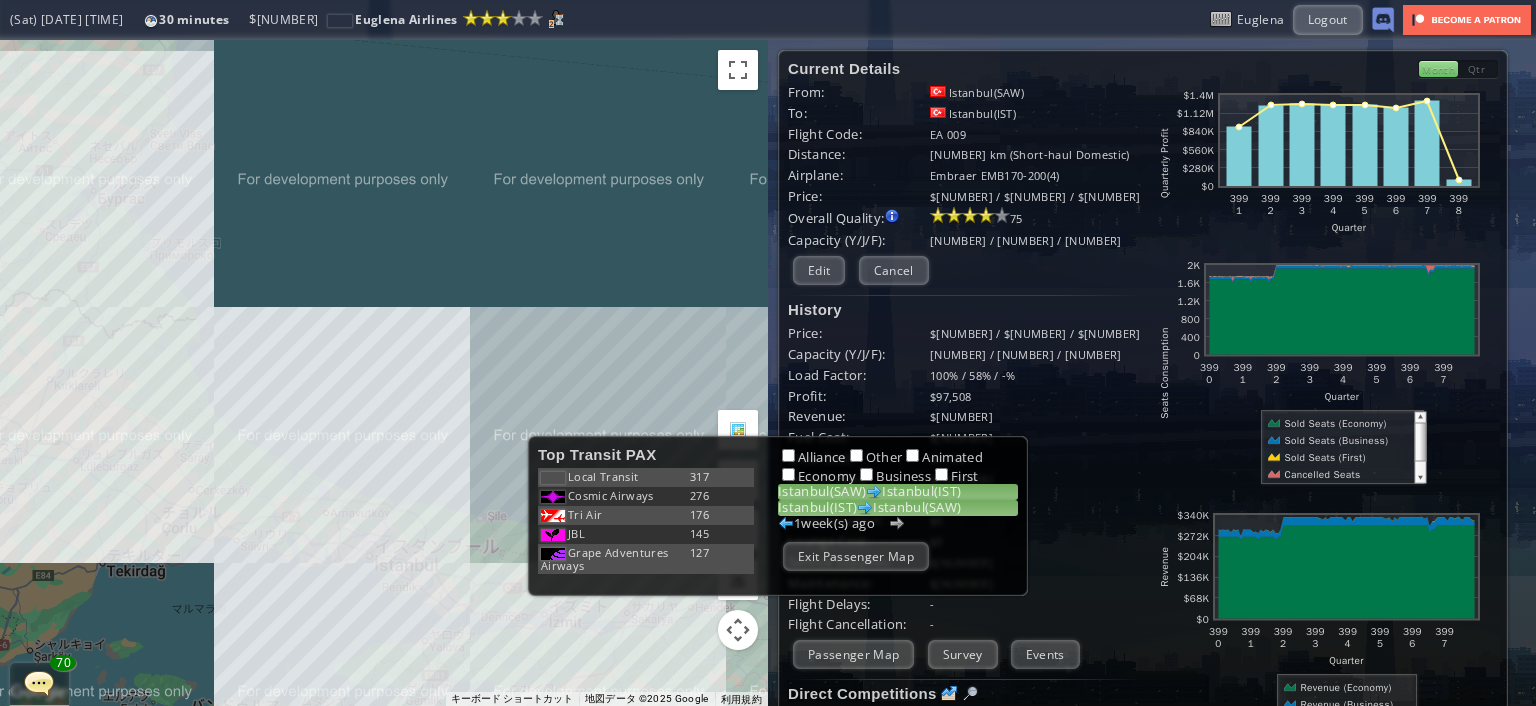 click on "[CITY]([CODE]) [CITY]([CODE])" at bounding box center [898, 508] 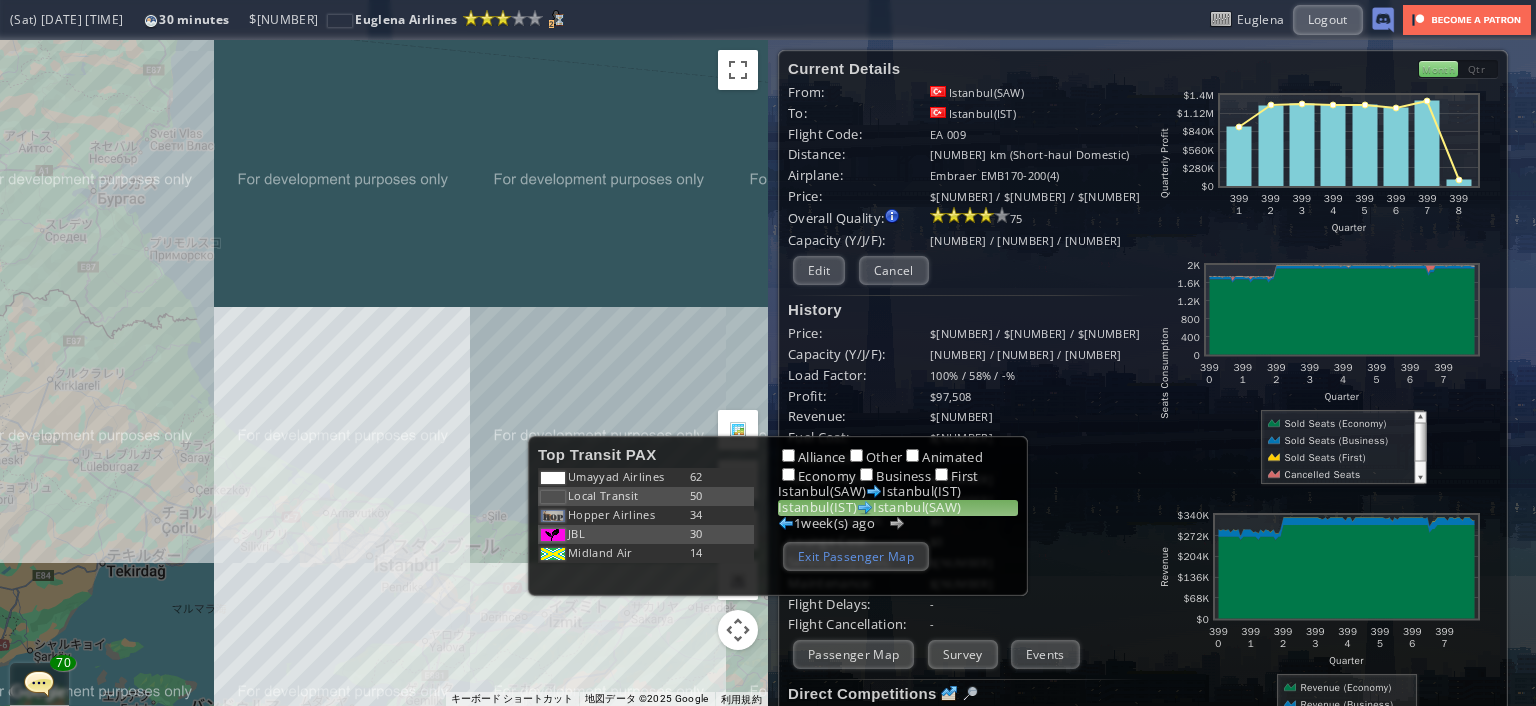 click on "Exit Passenger Map" at bounding box center (856, 556) 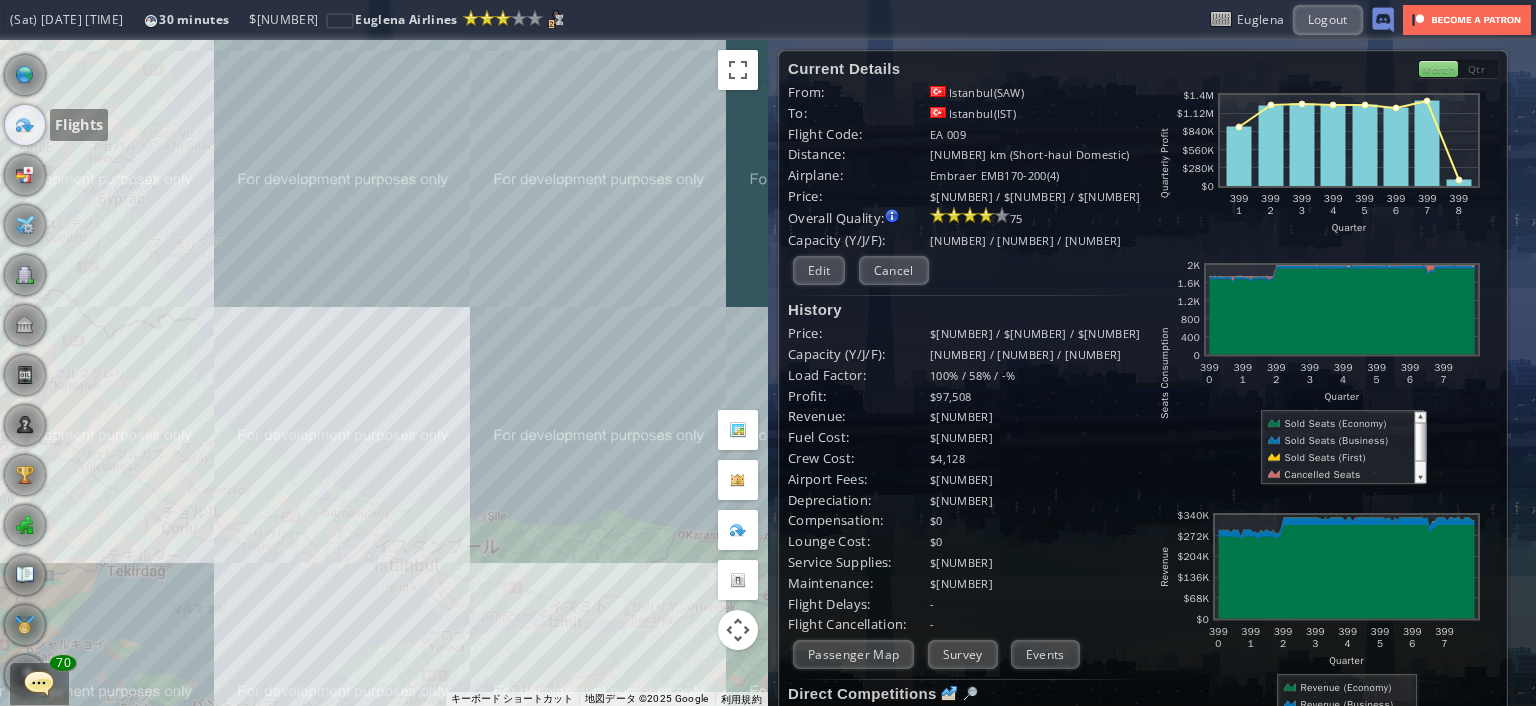 click at bounding box center [25, 125] 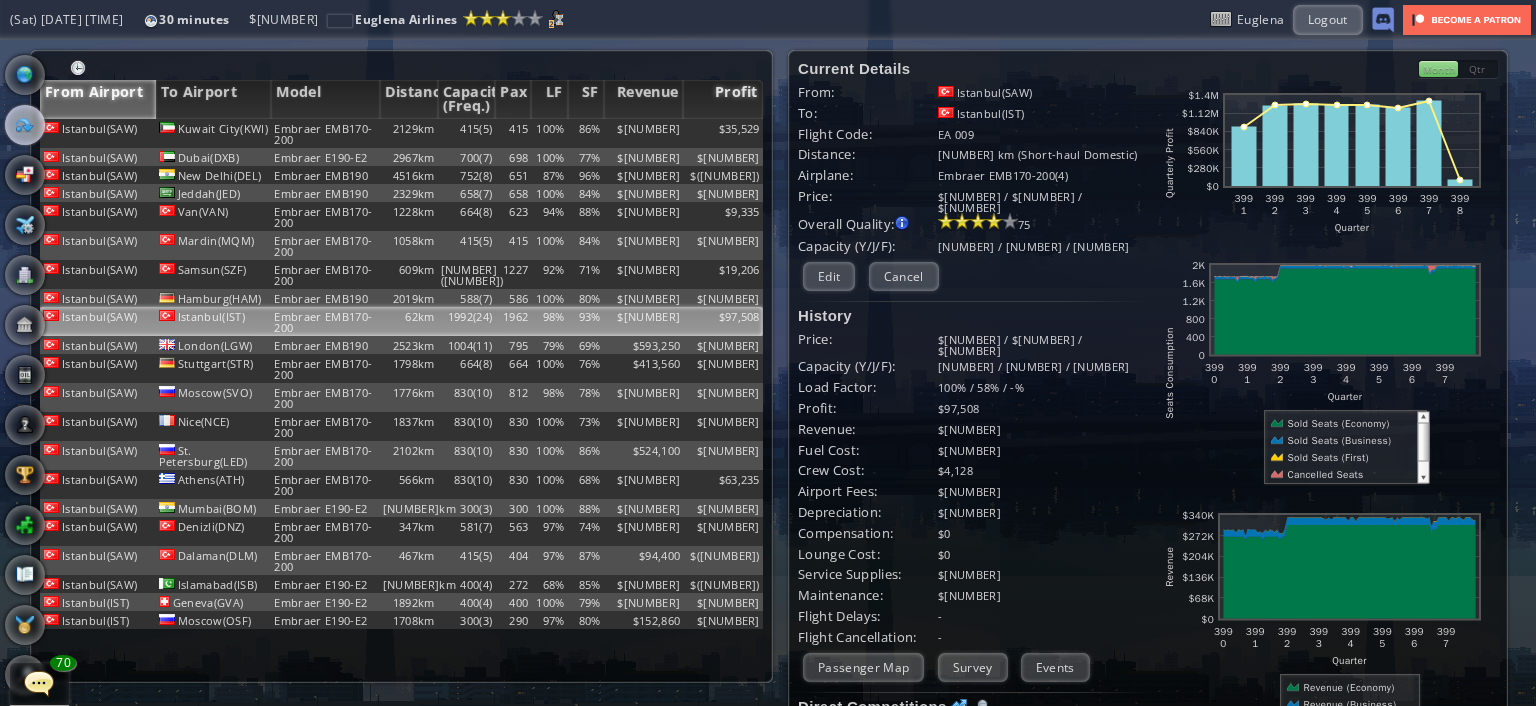 click on "Profit" at bounding box center (723, 99) 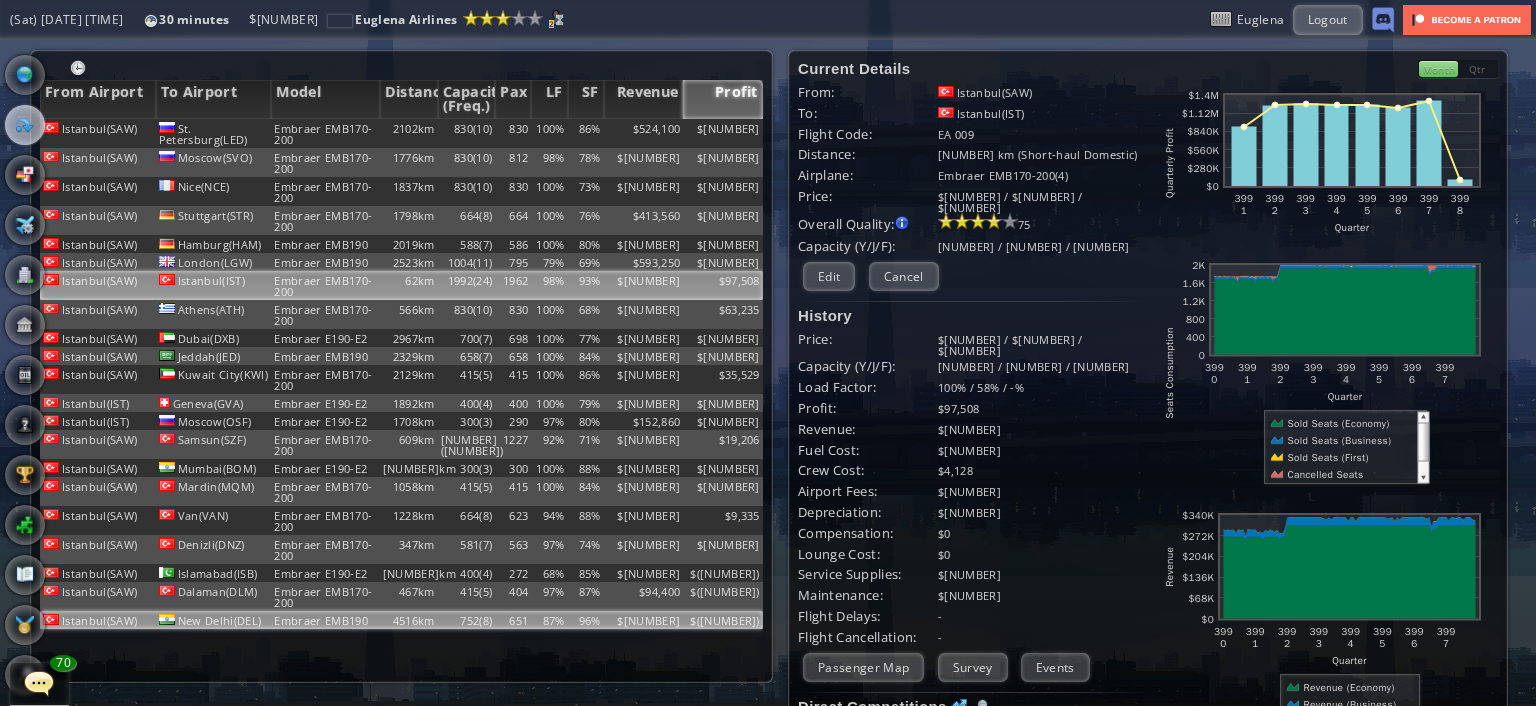 click on "$[NUMBER]" at bounding box center (644, 133) 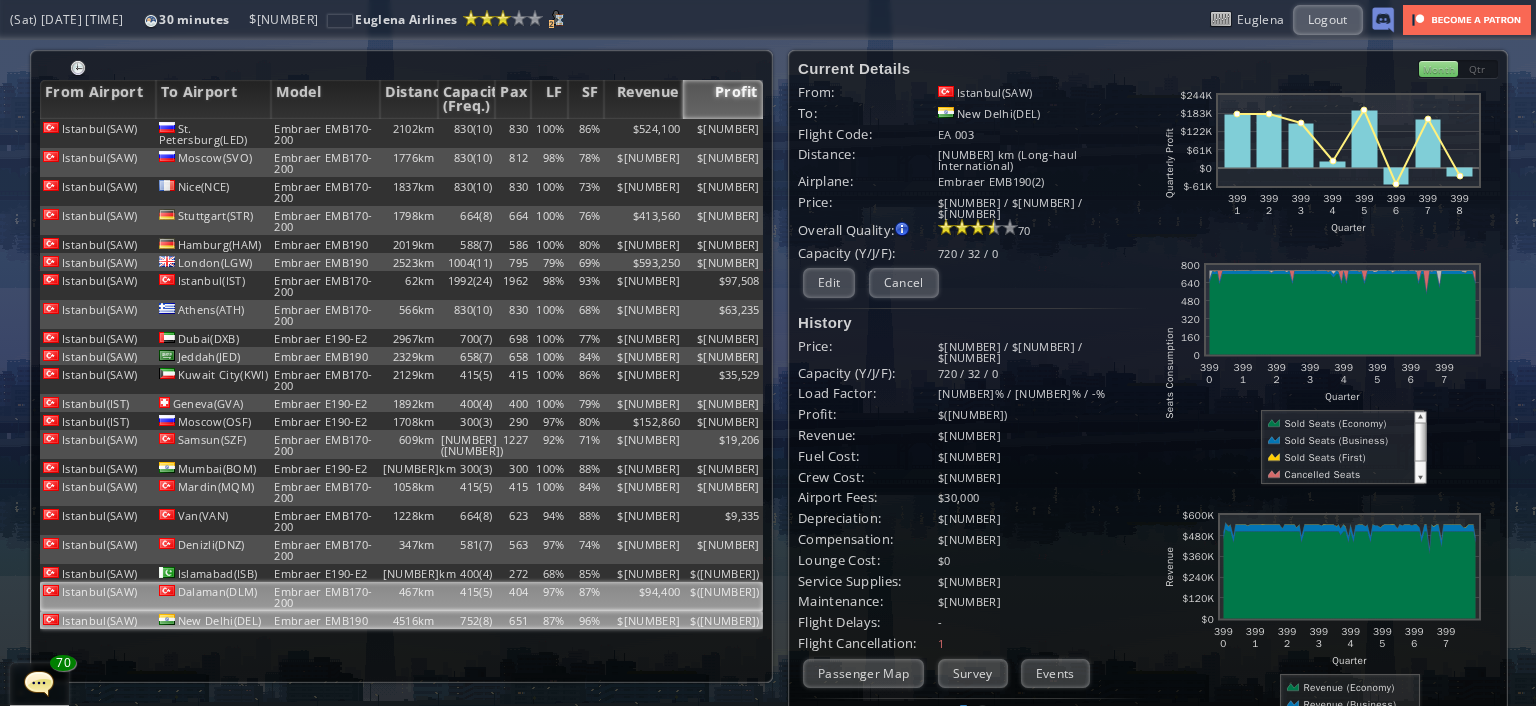 click on "$([NUMBER])" at bounding box center [723, 133] 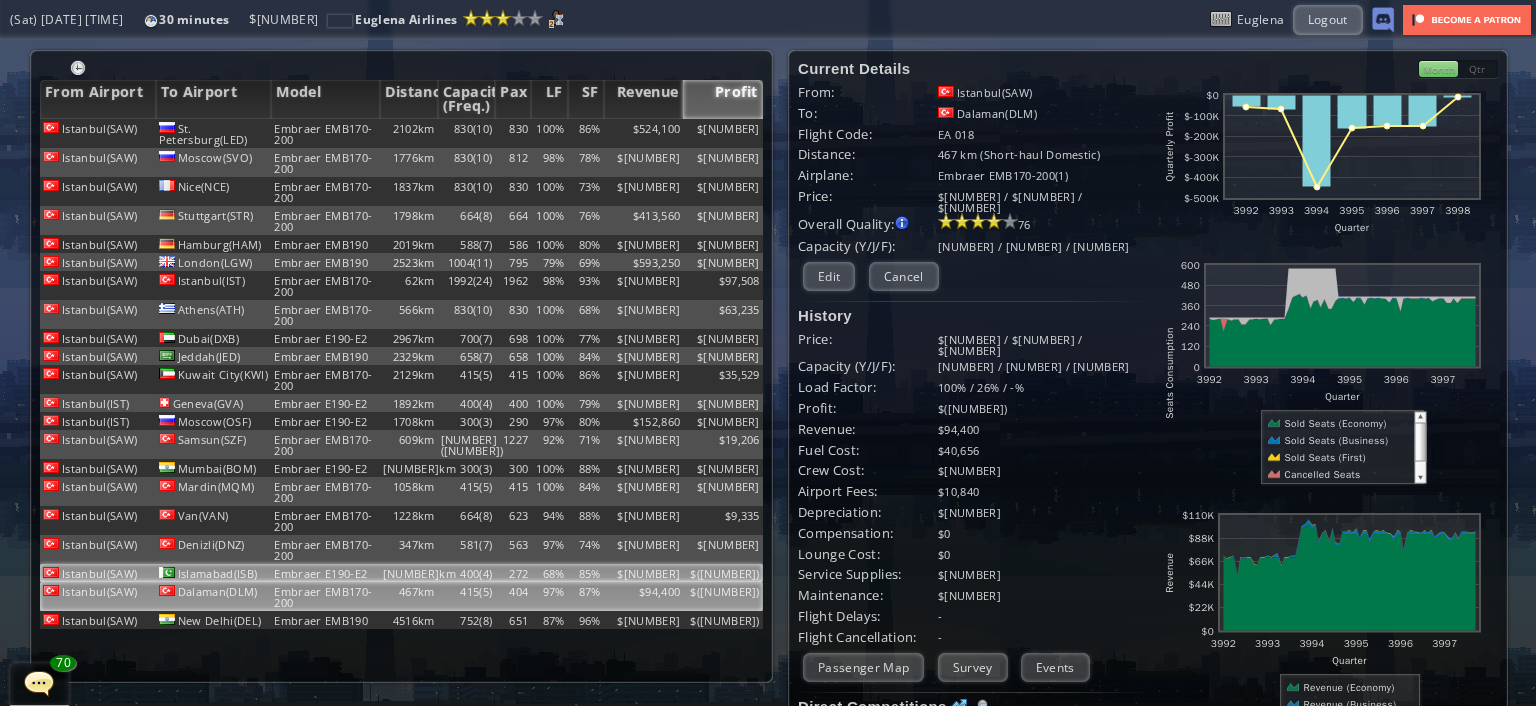 click on "$([NUMBER])" at bounding box center [723, 133] 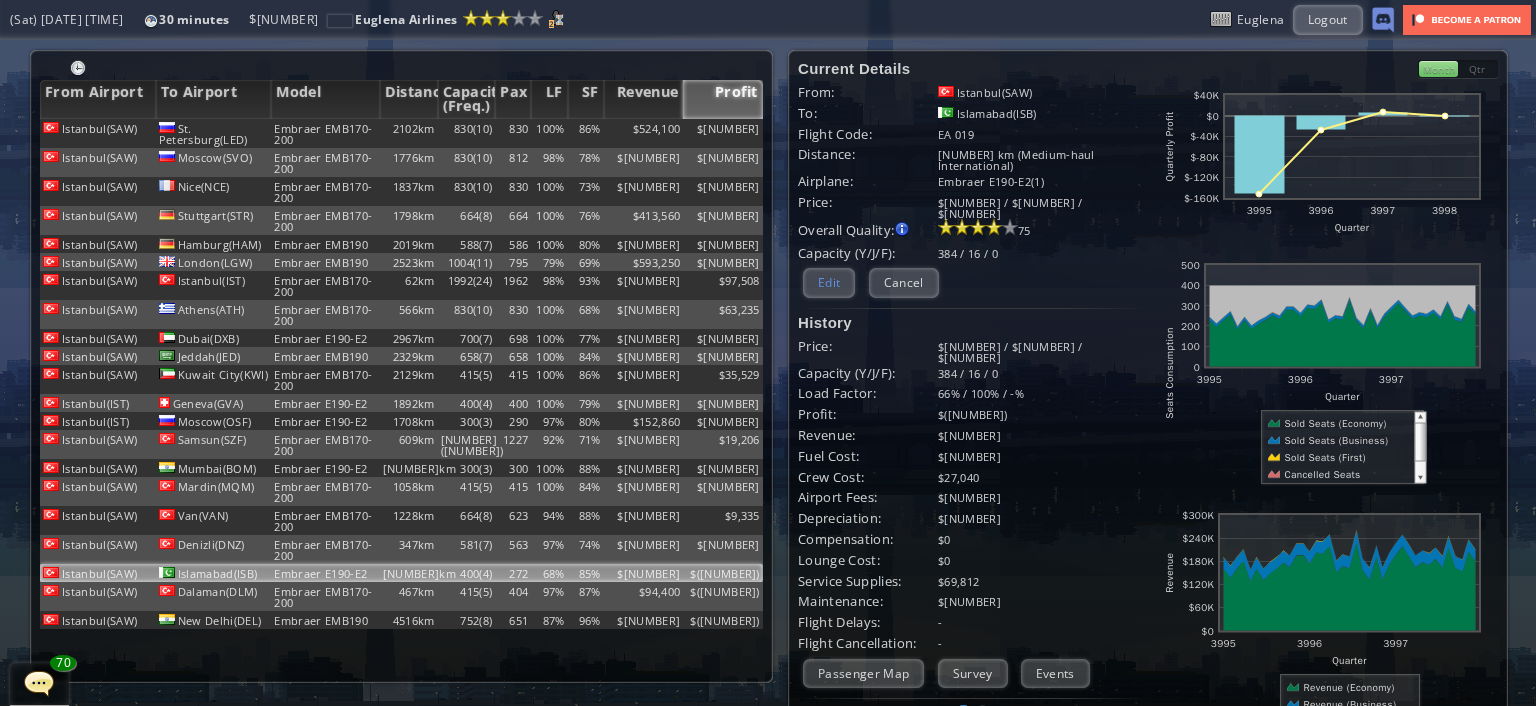 click on "Edit" at bounding box center [829, 282] 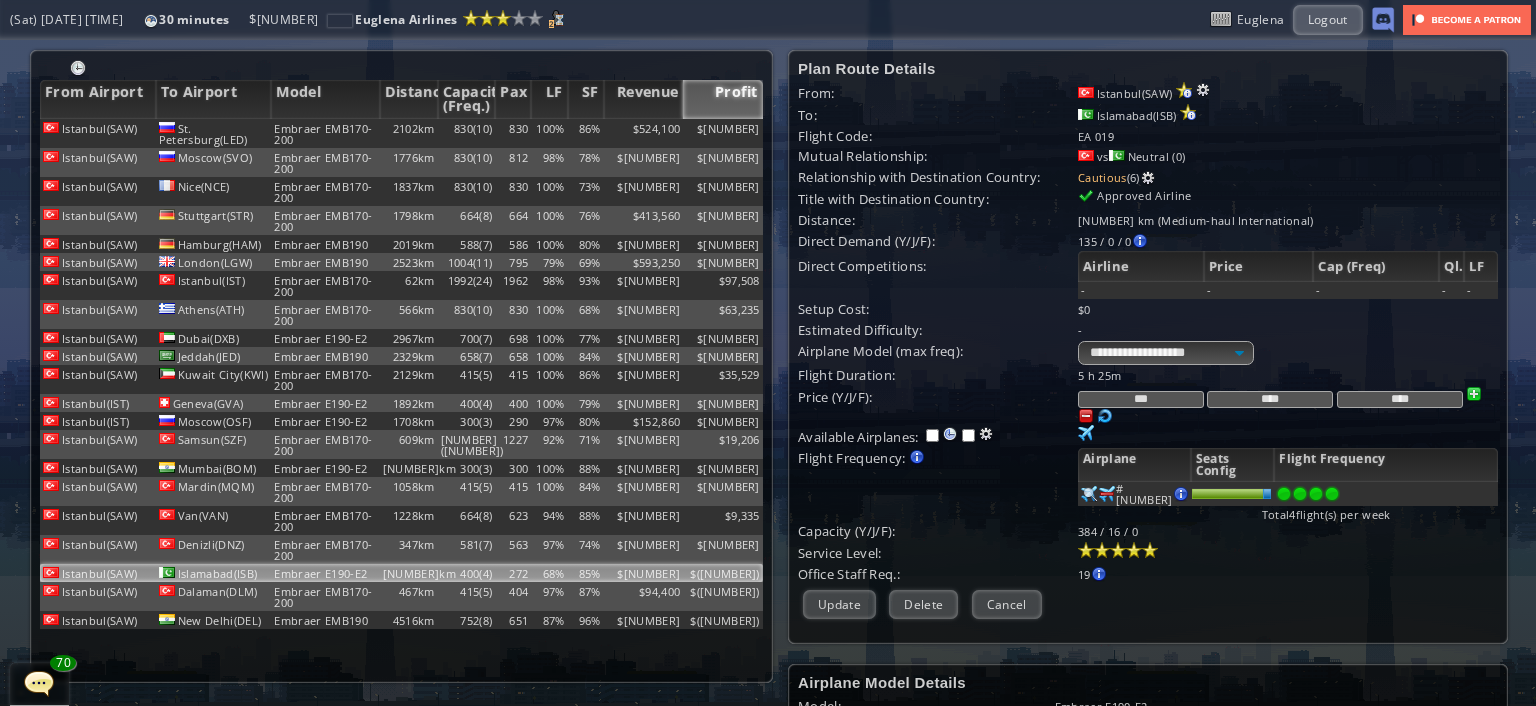 drag, startPoint x: 1176, startPoint y: 398, endPoint x: 1060, endPoint y: 397, distance: 116.00431 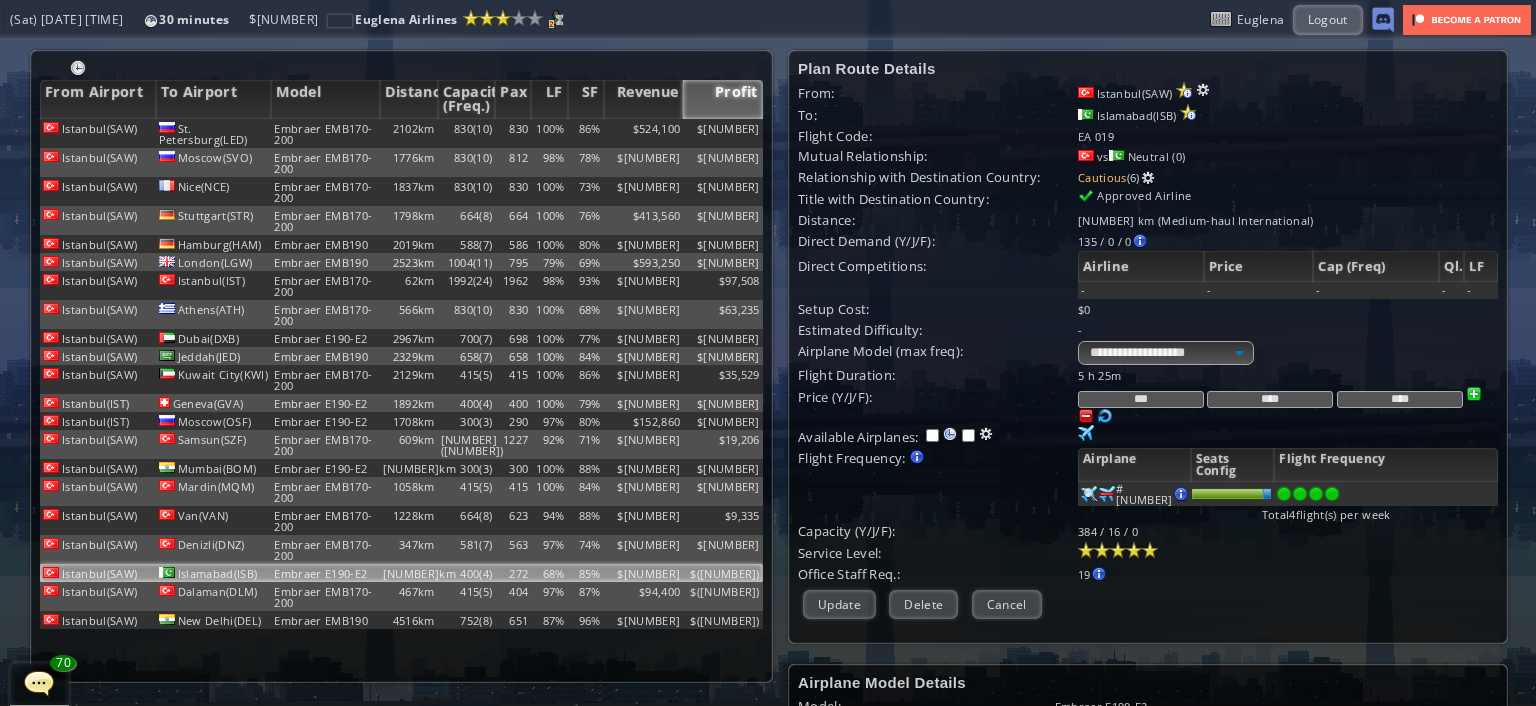 click on "Price (Y/J/F):
***
****
****" at bounding box center [1148, 405] 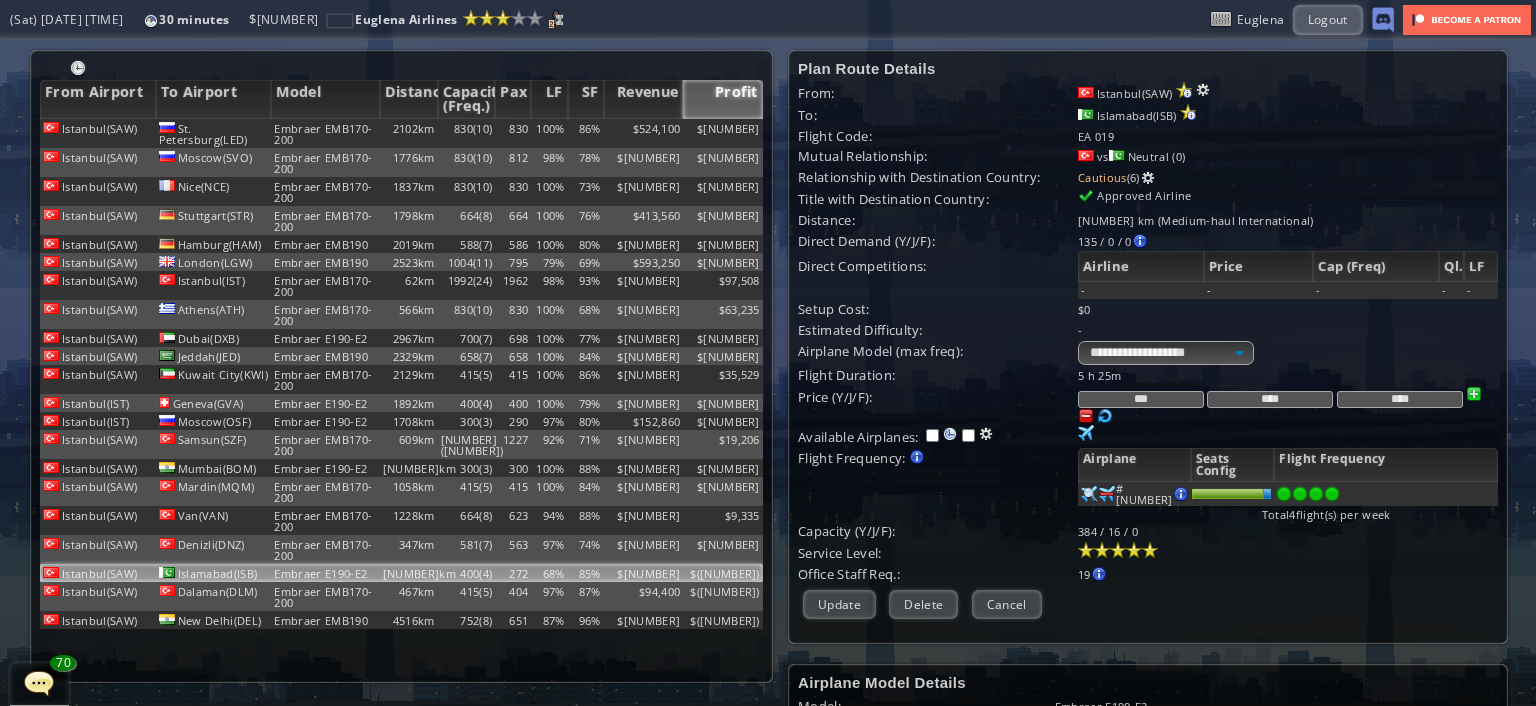 type on "***" 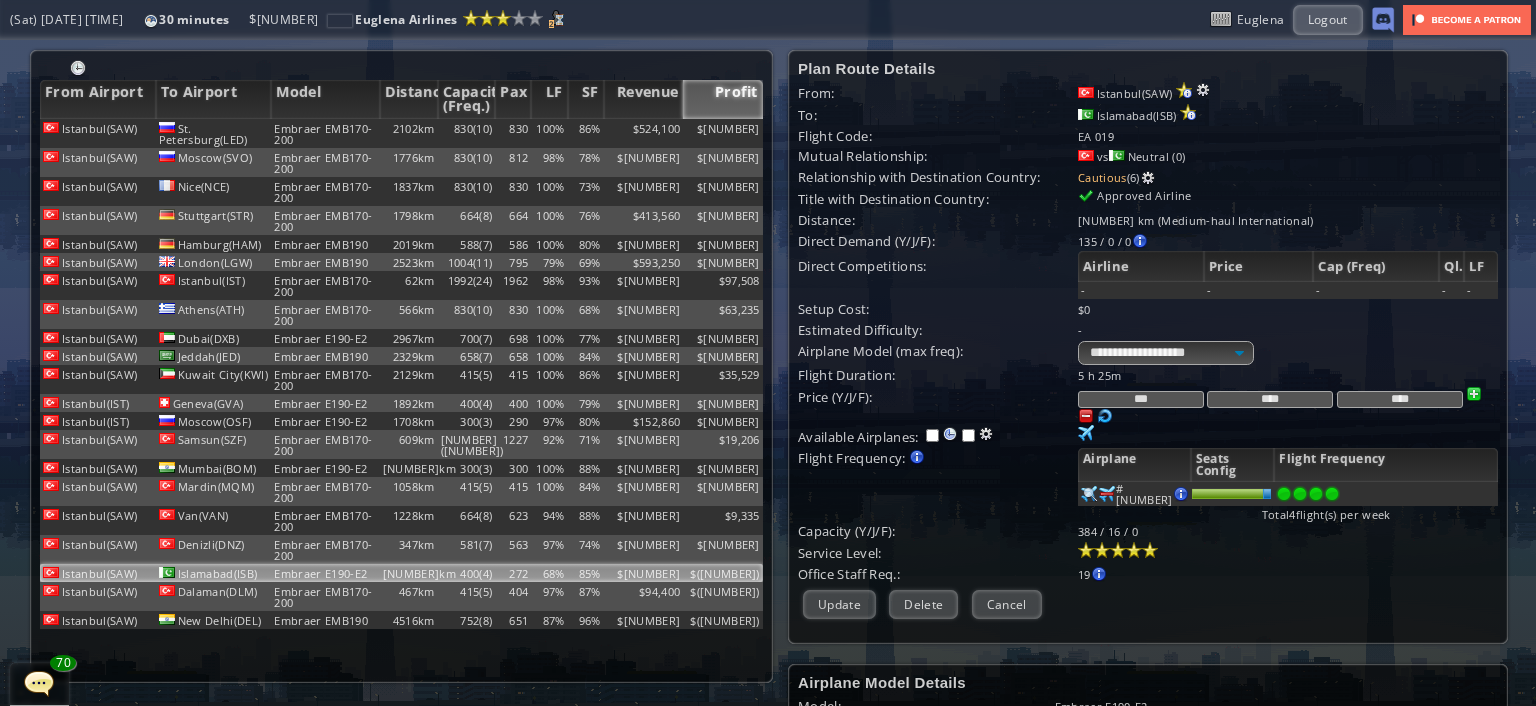 click on "****" at bounding box center [1270, 399] 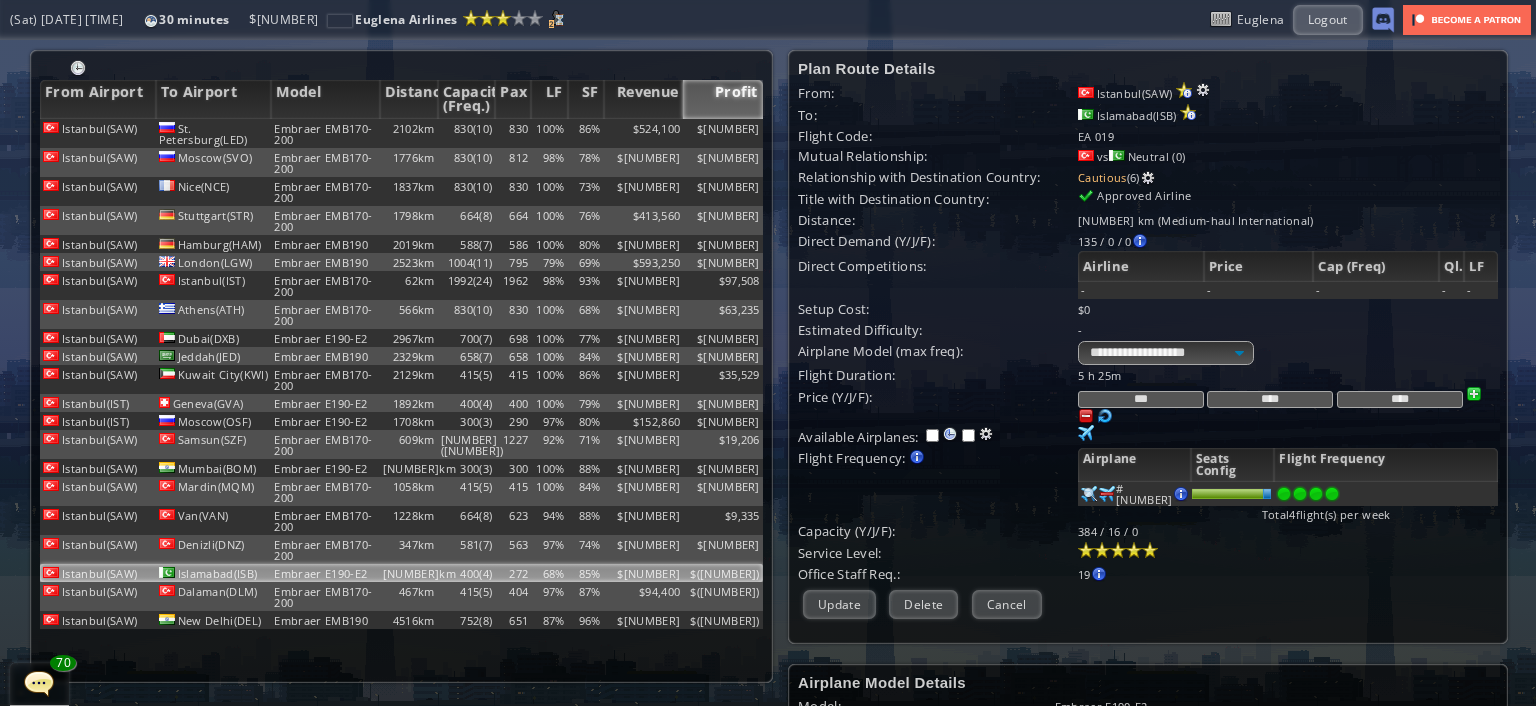 type on "****" 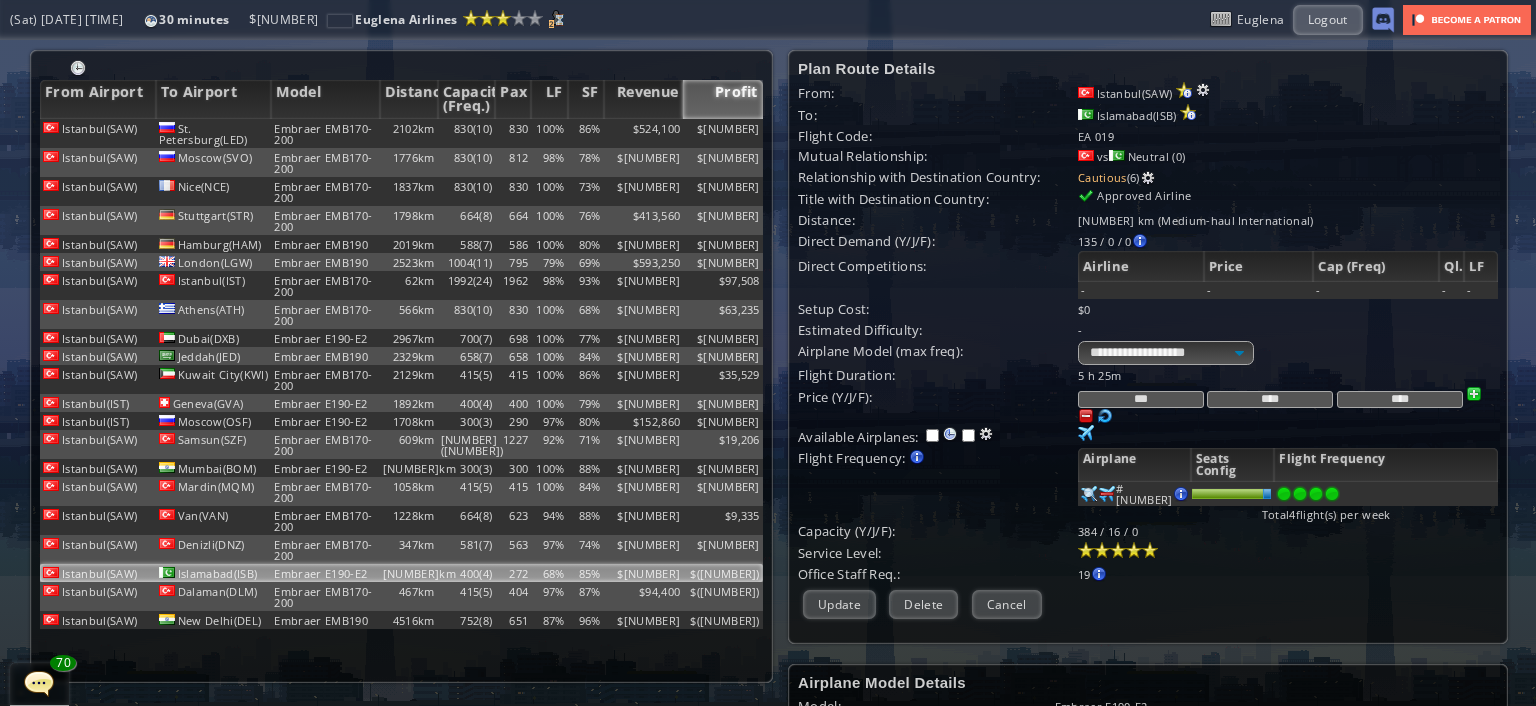 click on "Update" at bounding box center (839, 604) 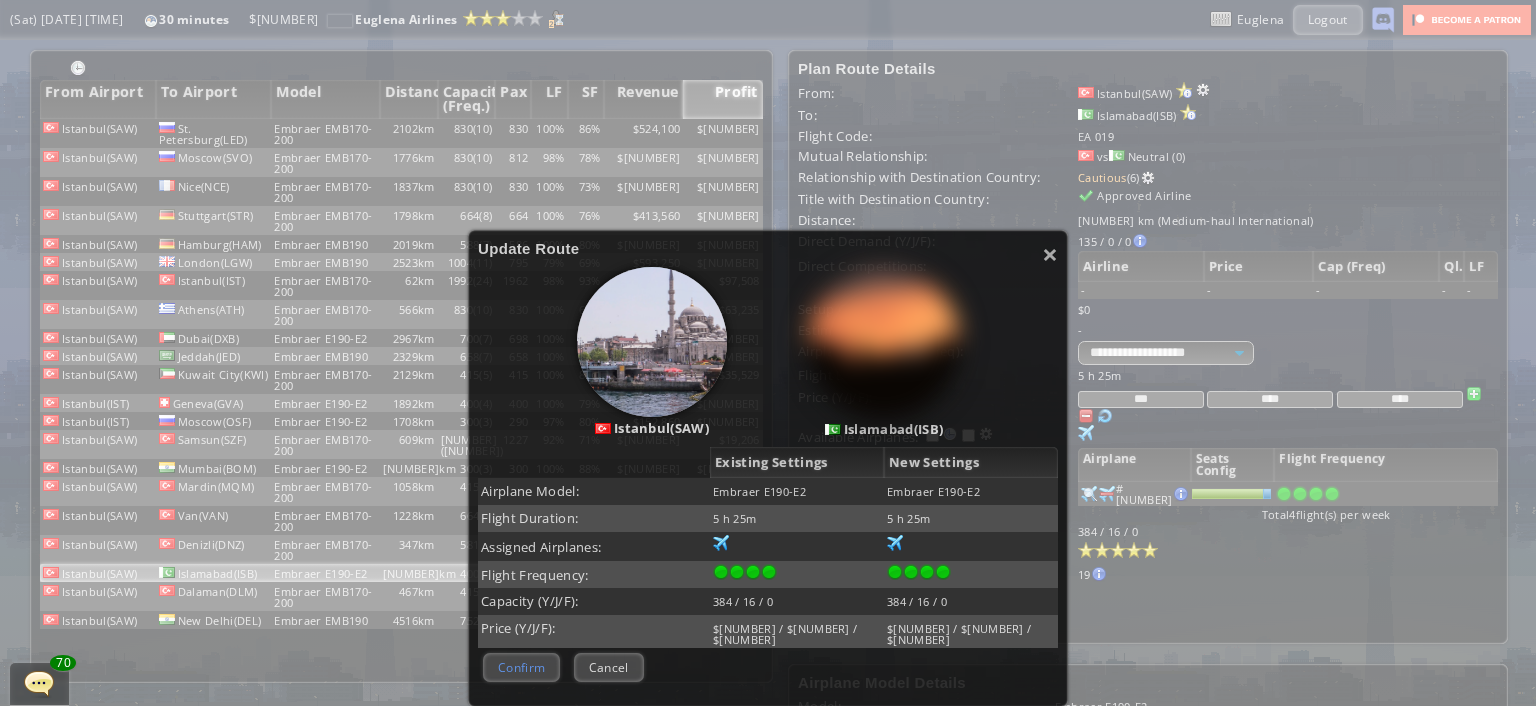 drag, startPoint x: 520, startPoint y: 655, endPoint x: 782, endPoint y: 566, distance: 276.70383 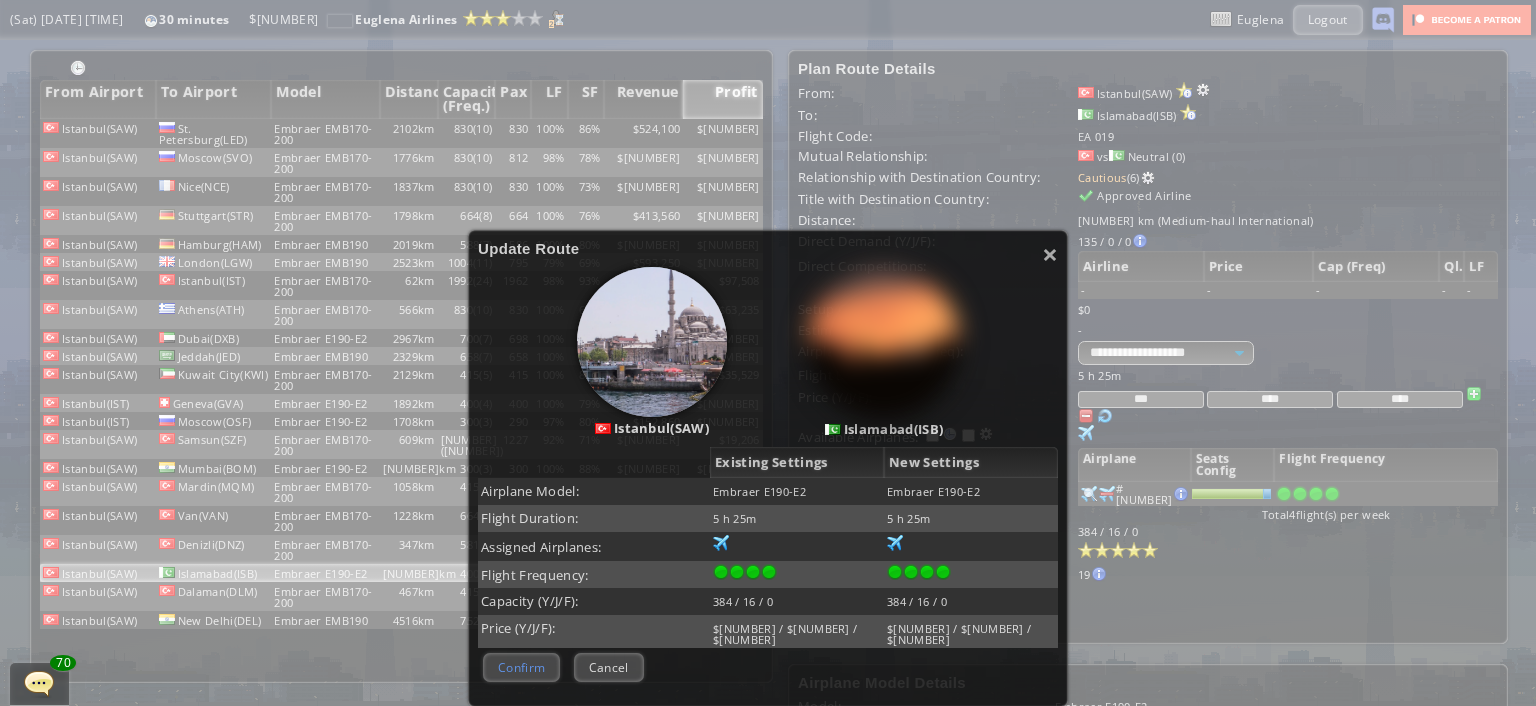 click on "Confirm" at bounding box center [521, 667] 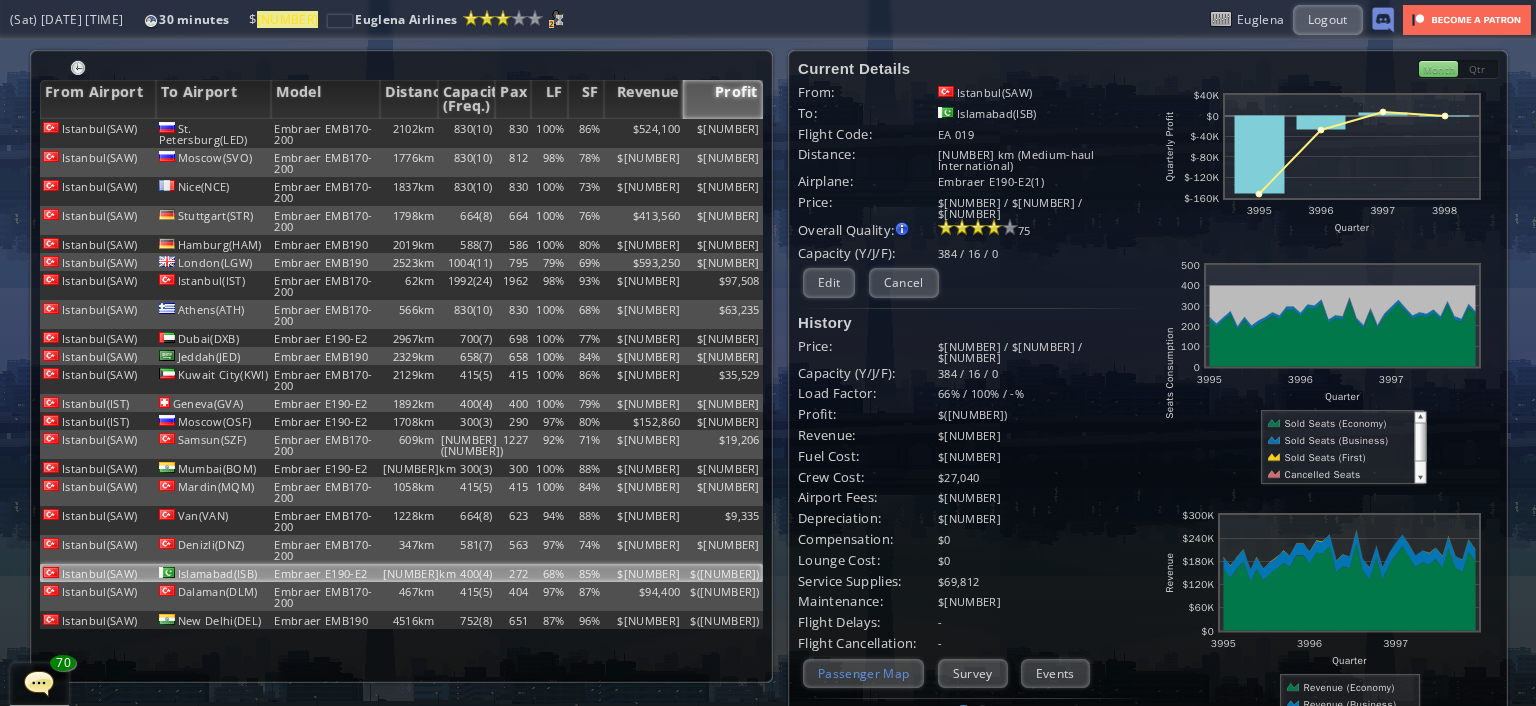 click on "Passenger Map" at bounding box center [863, 673] 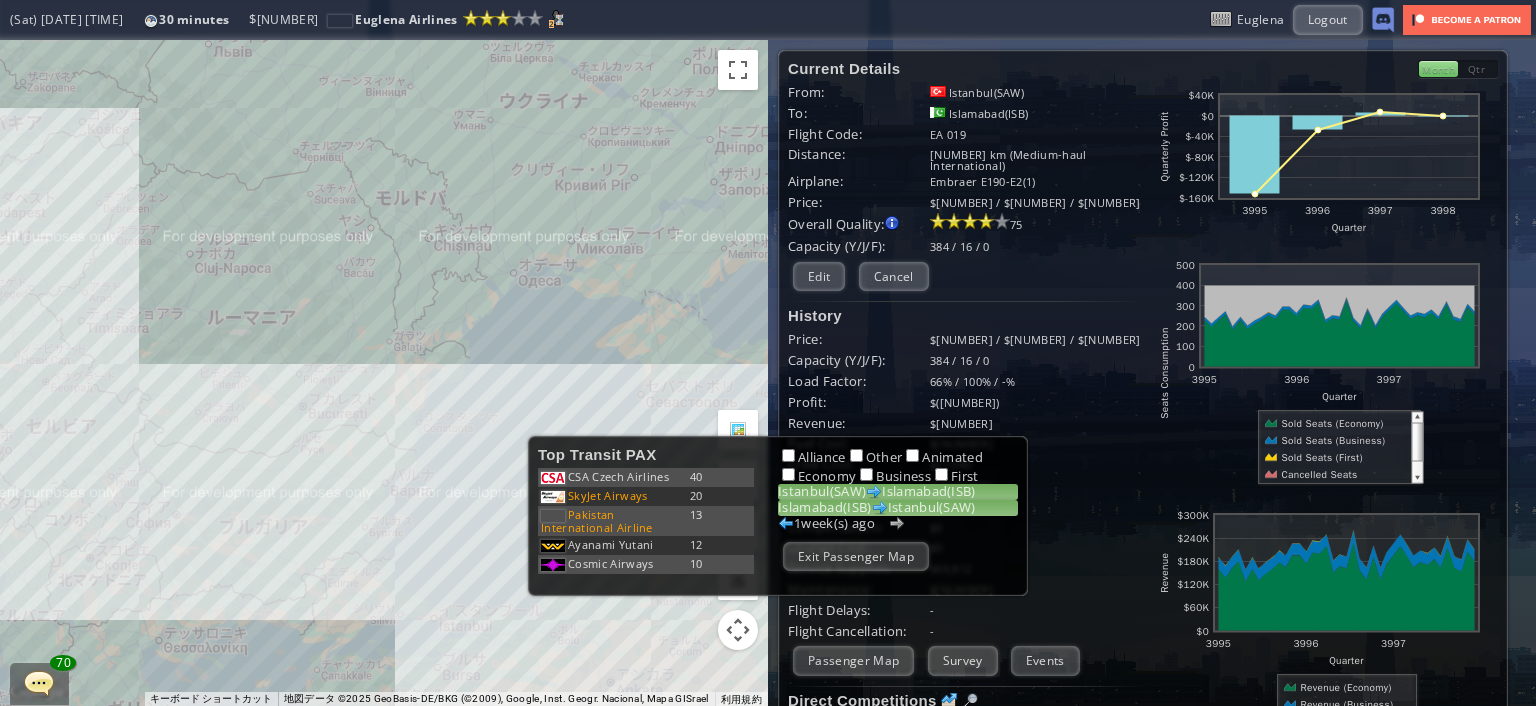 click at bounding box center [874, 492] 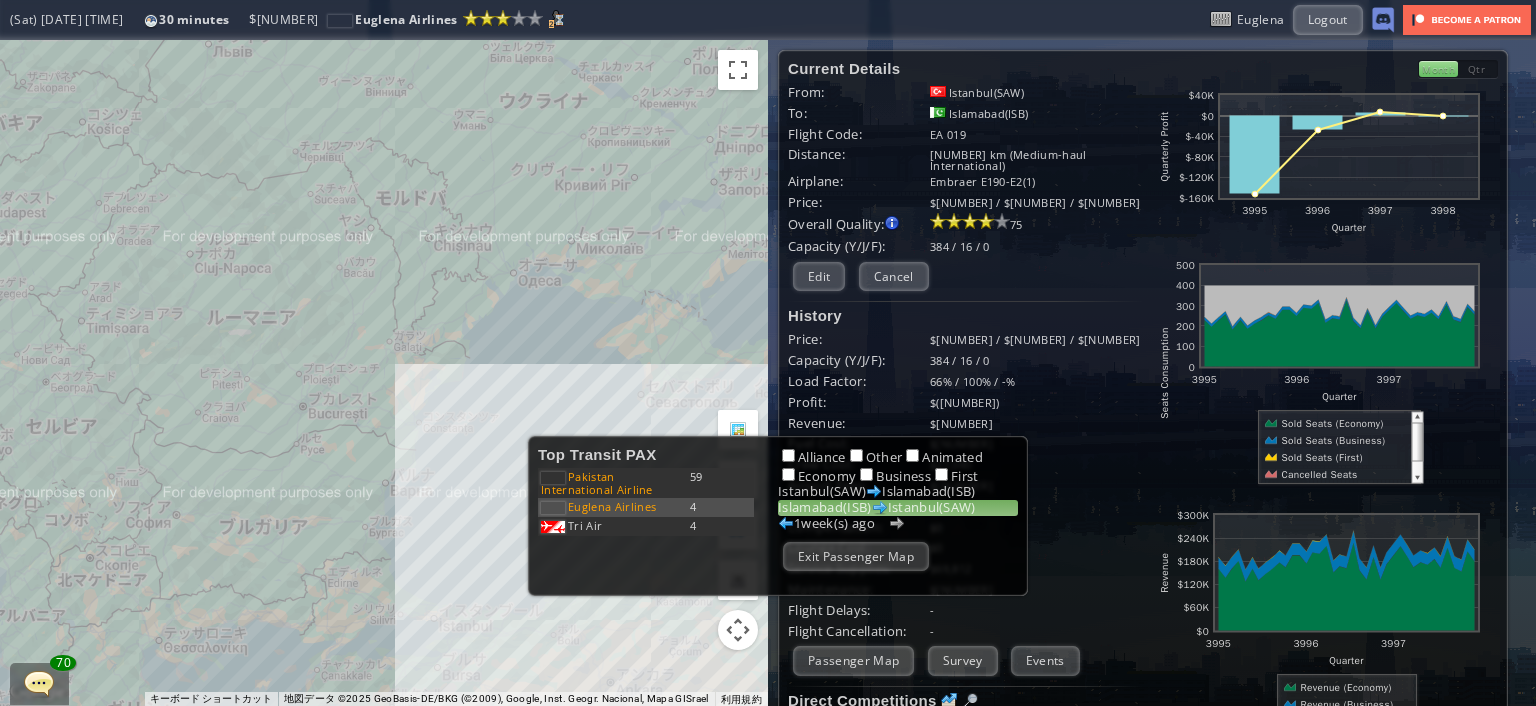 click on "Exit Passenger Map" at bounding box center (856, 556) 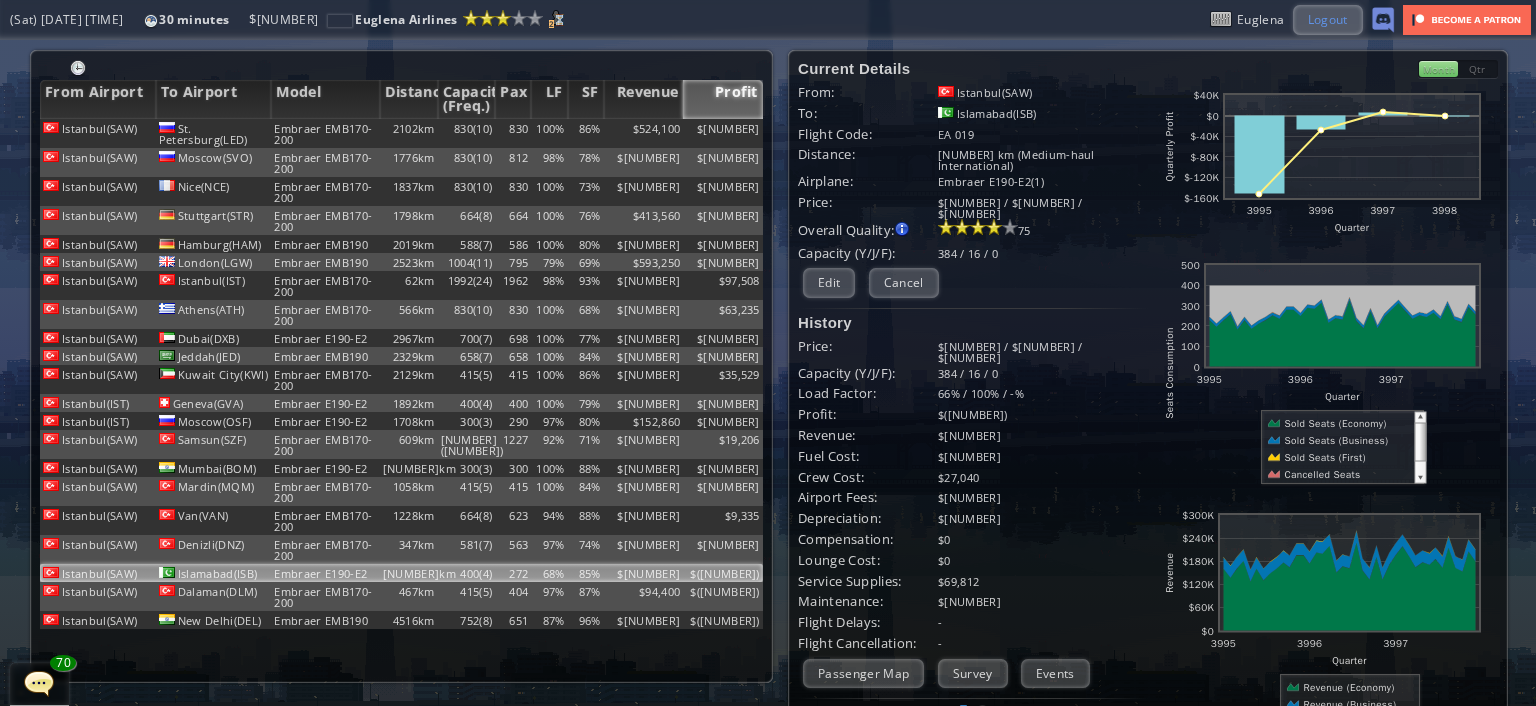 click on "Logout" at bounding box center [1328, 19] 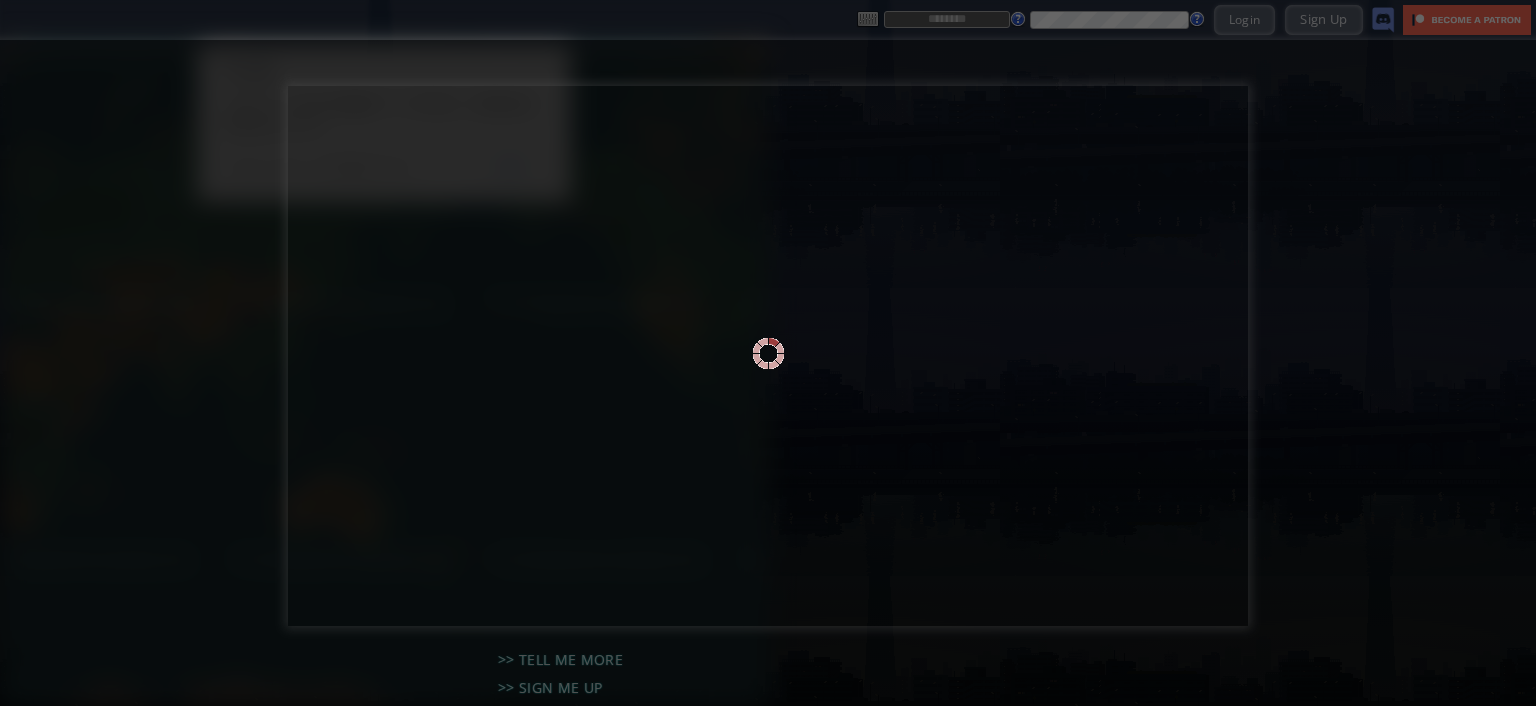scroll, scrollTop: 0, scrollLeft: 0, axis: both 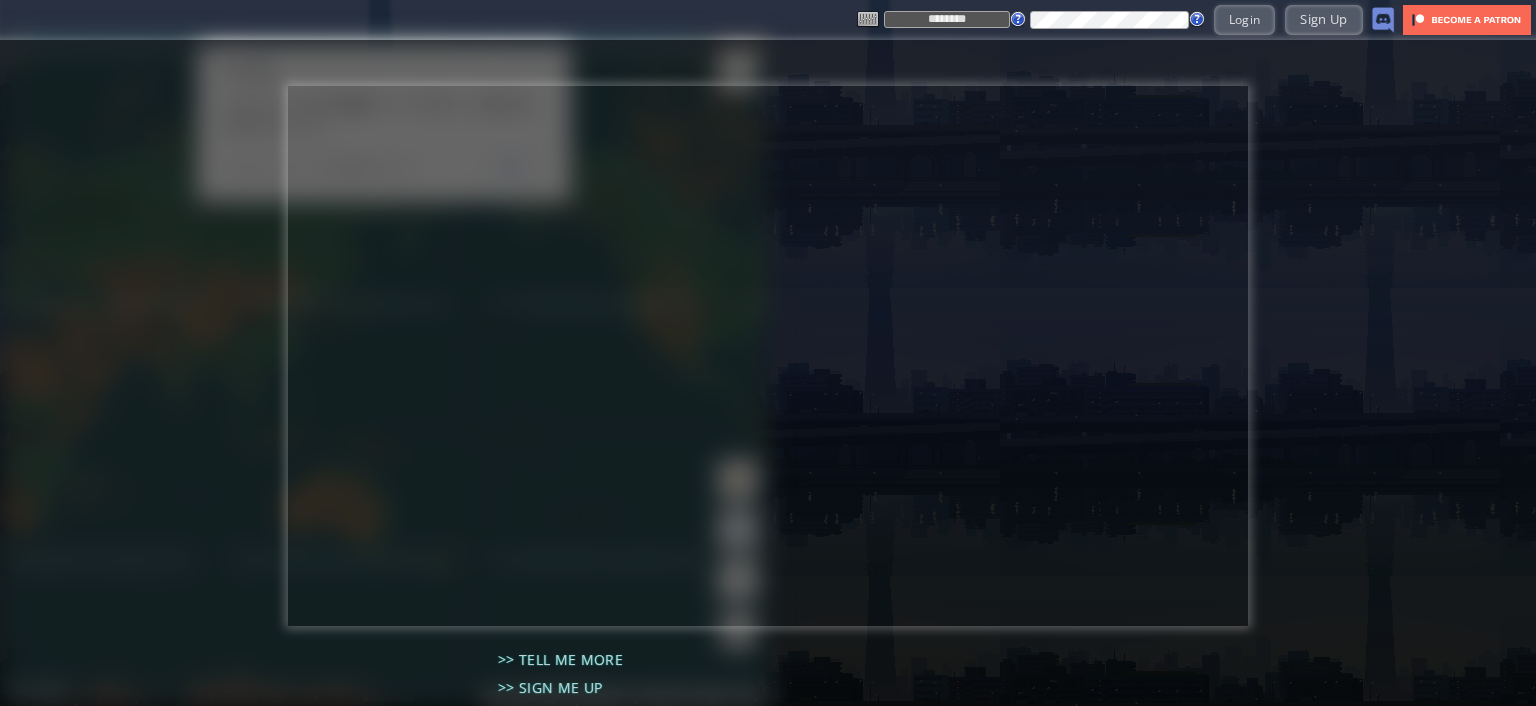 click on "********" at bounding box center [947, 19] 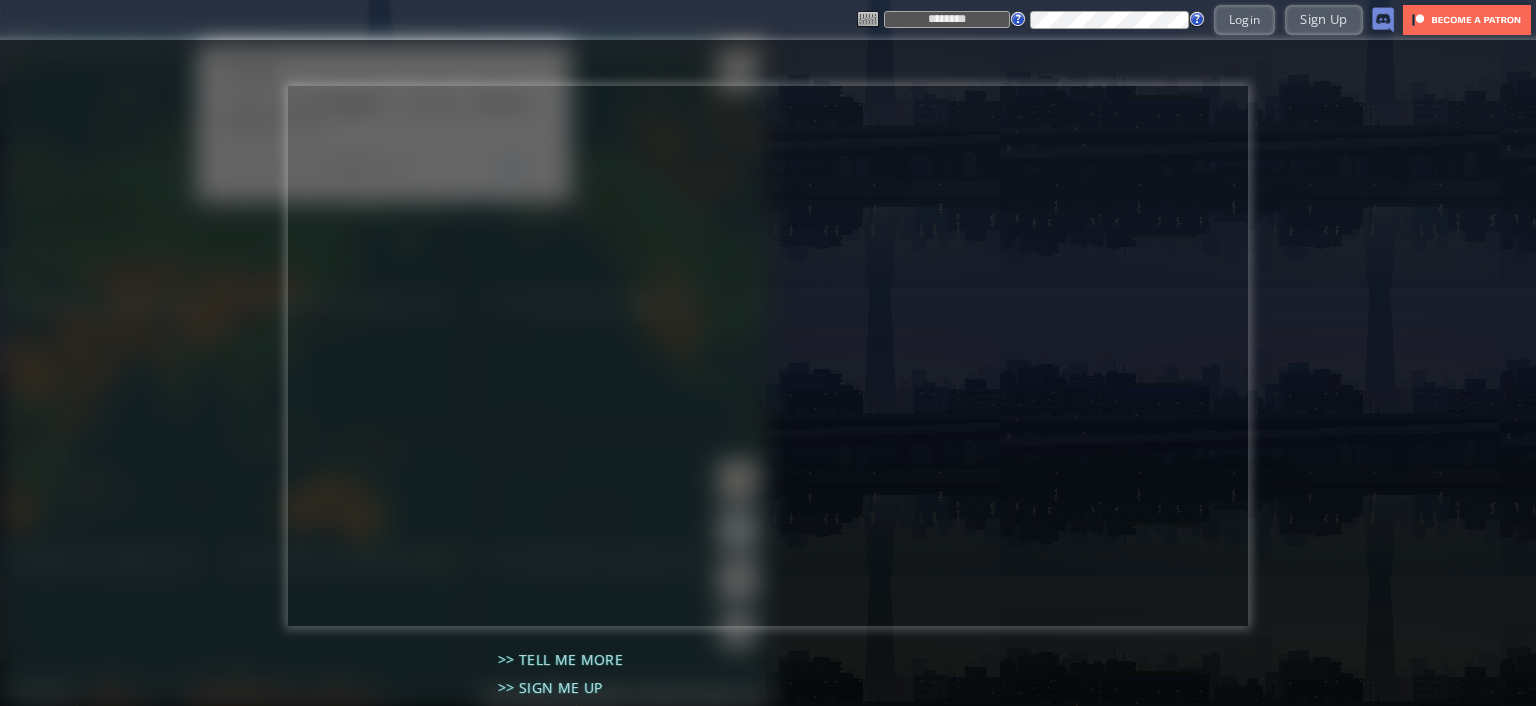 type on "******" 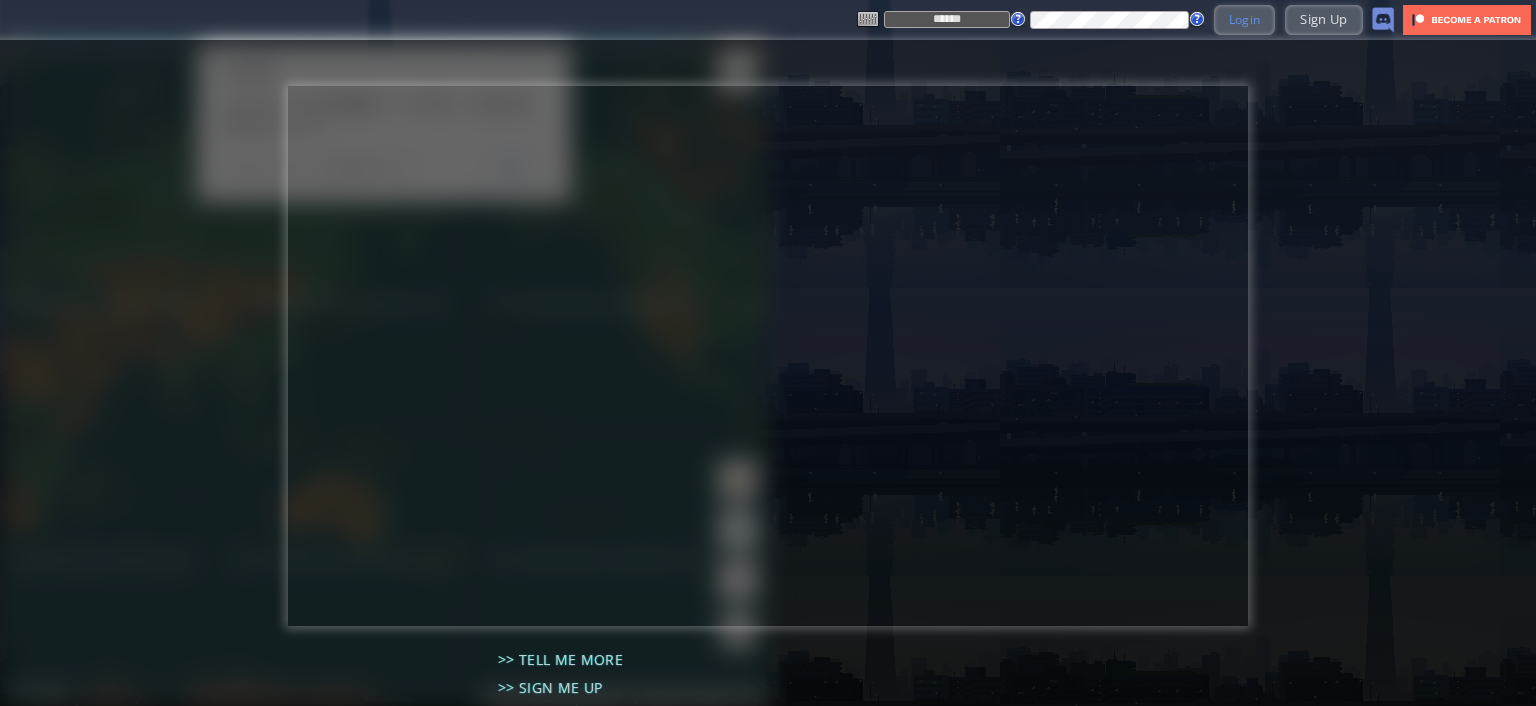 click on "Login" at bounding box center (1245, 19) 